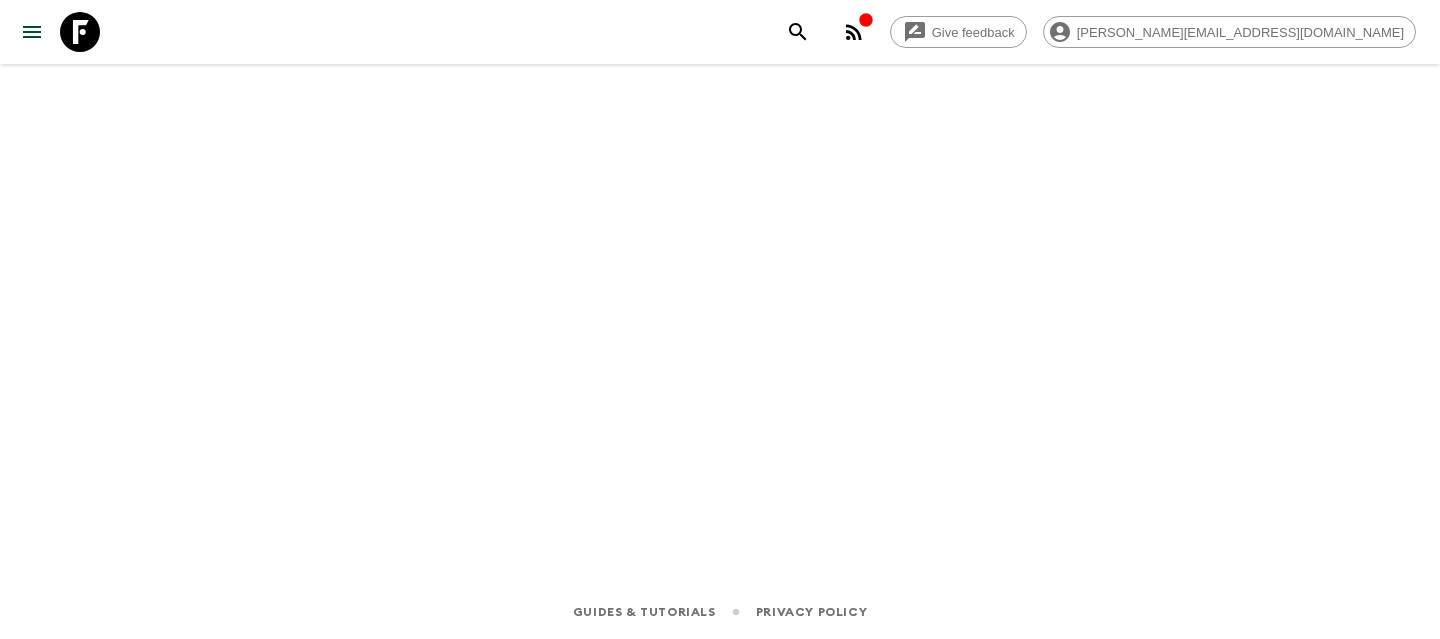 scroll, scrollTop: 0, scrollLeft: 0, axis: both 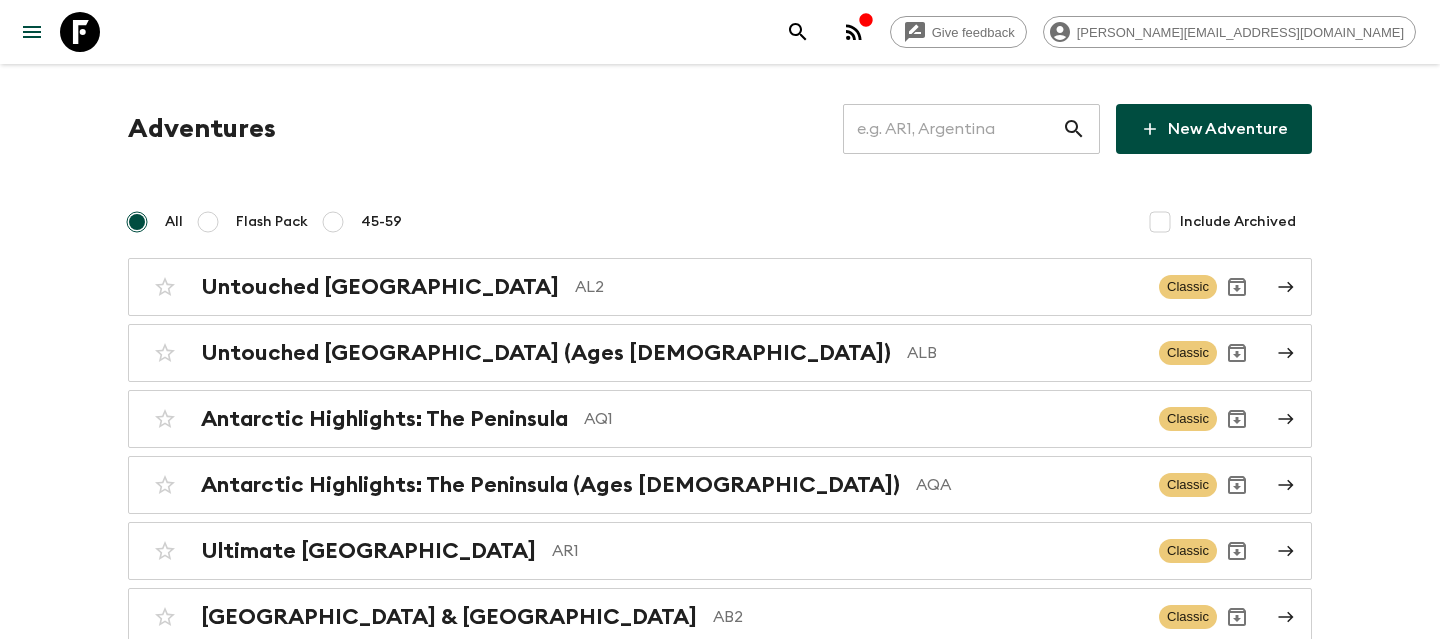 click at bounding box center (952, 129) 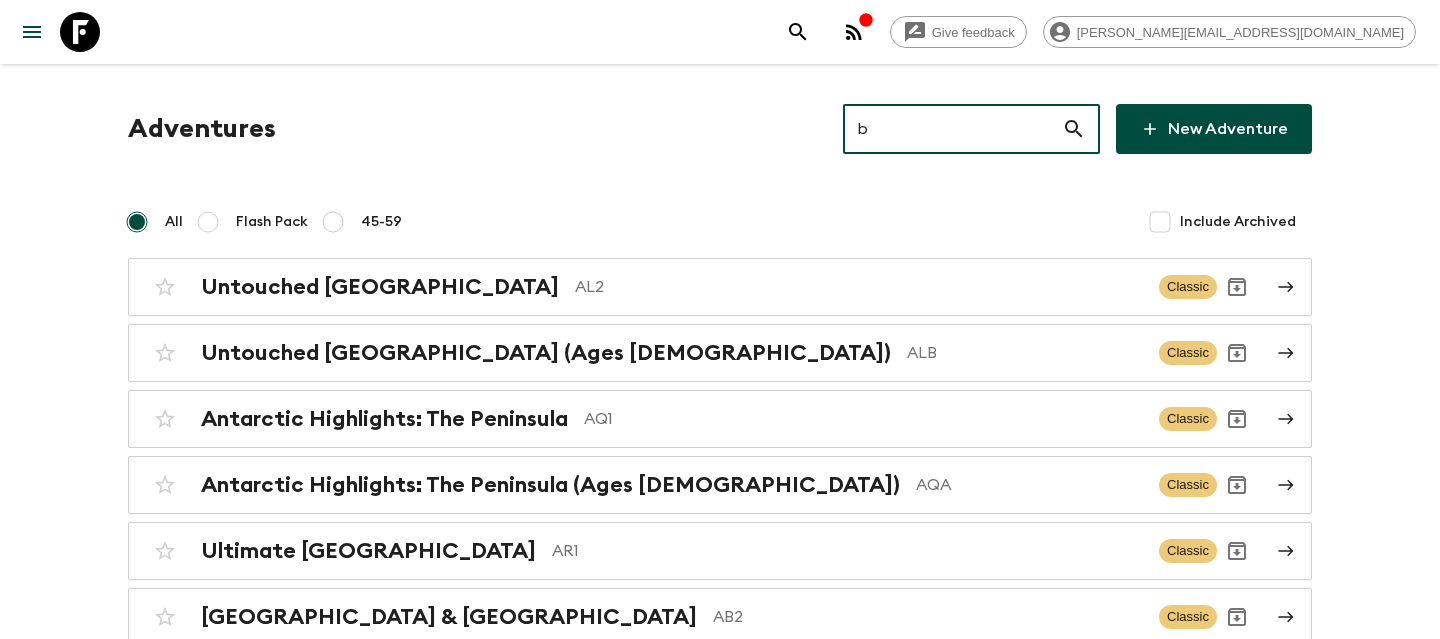 type on "bz" 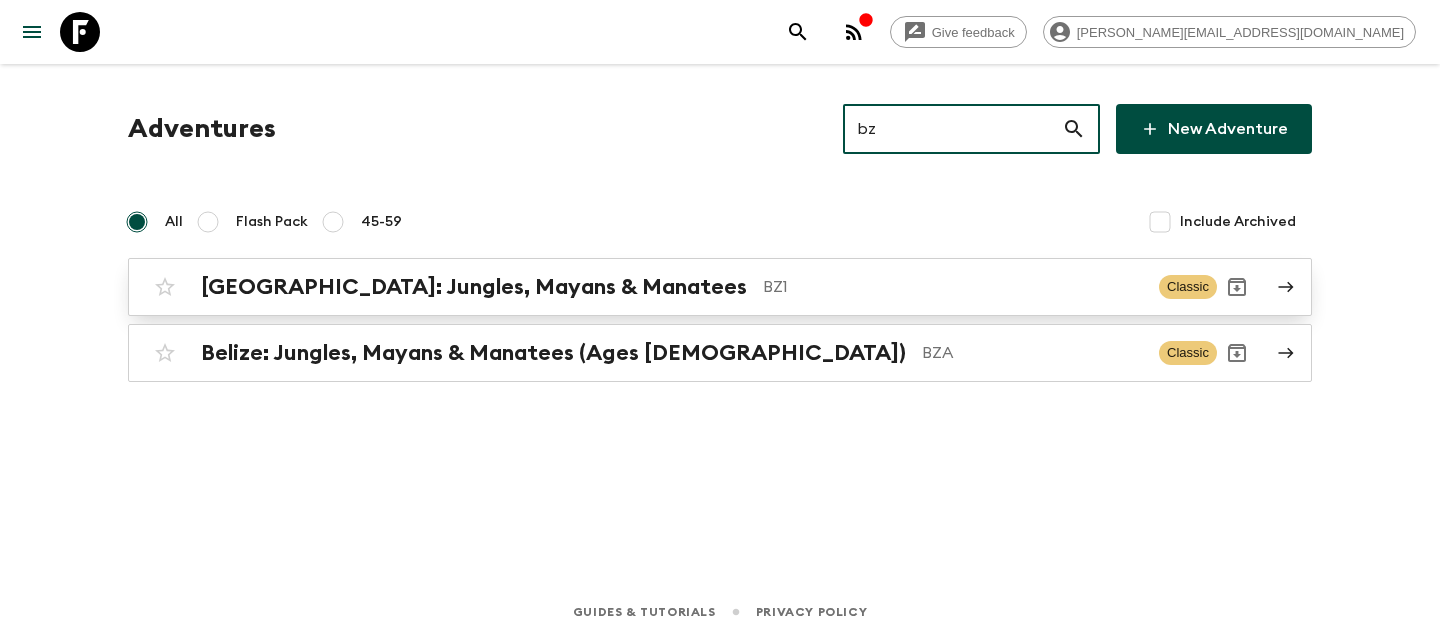 click on "Belize: Jungles, Mayans & Manatees BZ1 Classic" at bounding box center (681, 287) 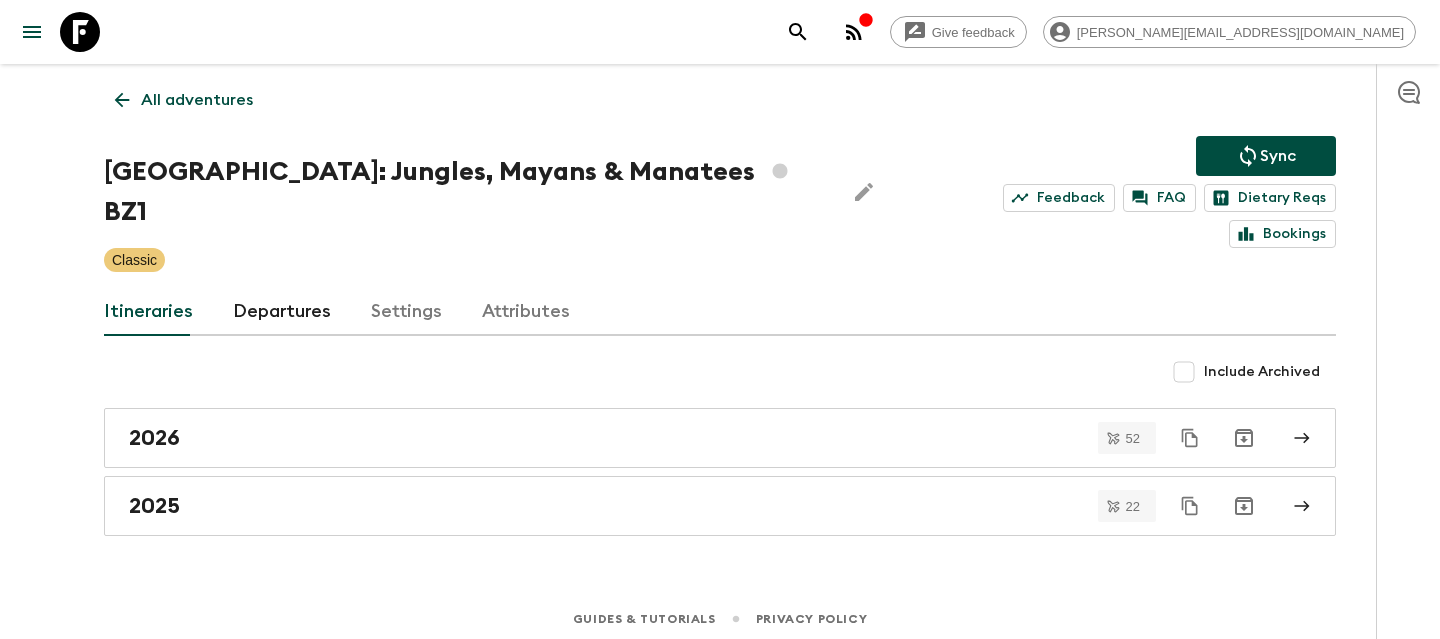 click on "Departures" at bounding box center [282, 312] 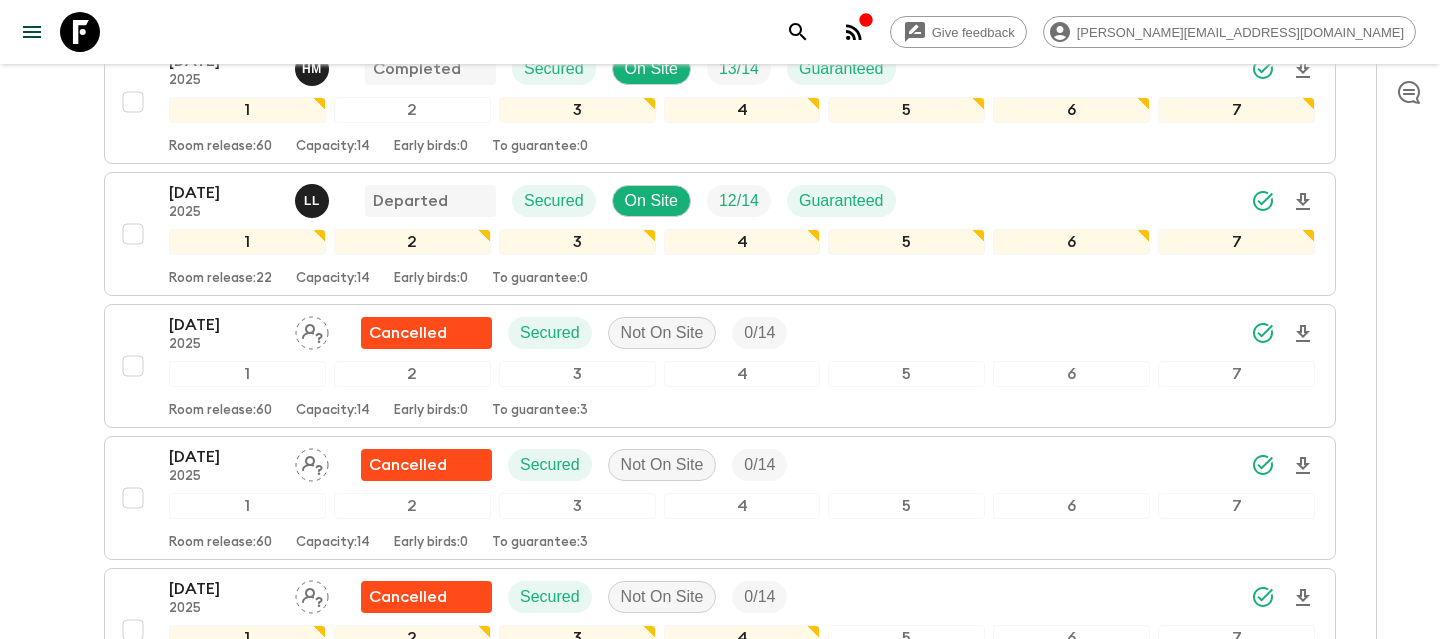scroll, scrollTop: 1445, scrollLeft: 0, axis: vertical 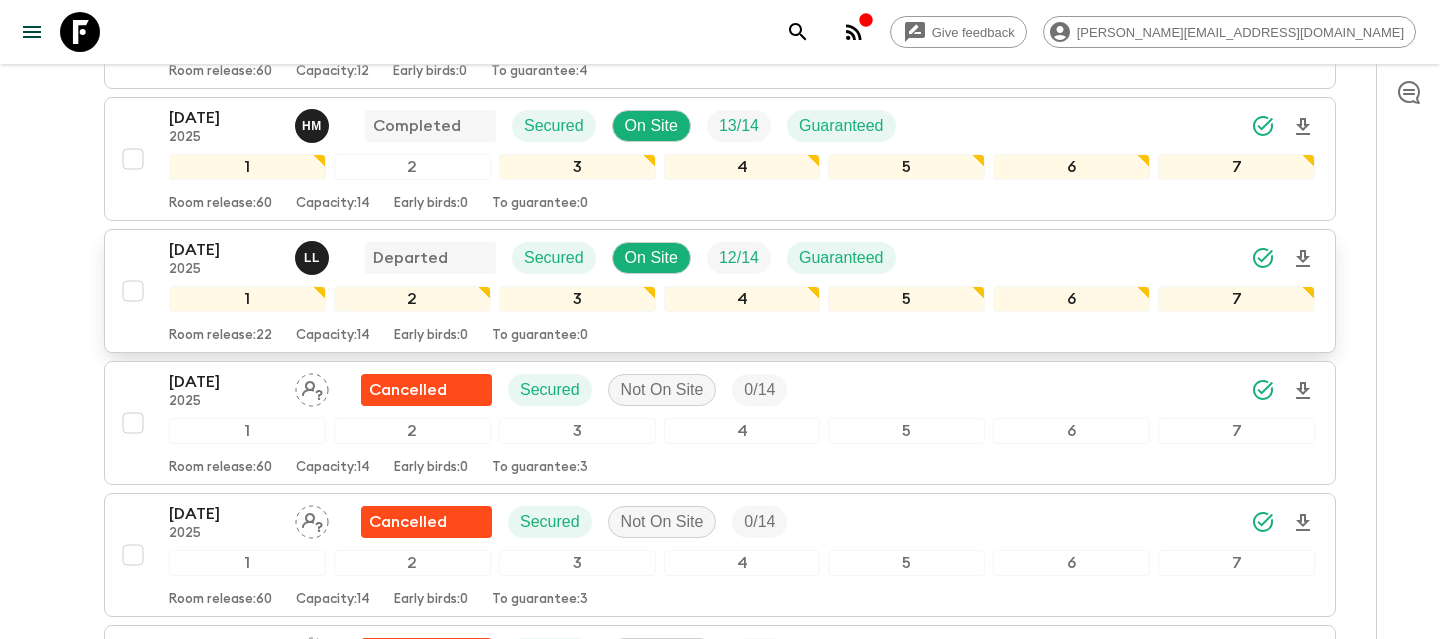 click on "[DATE]" at bounding box center [224, 250] 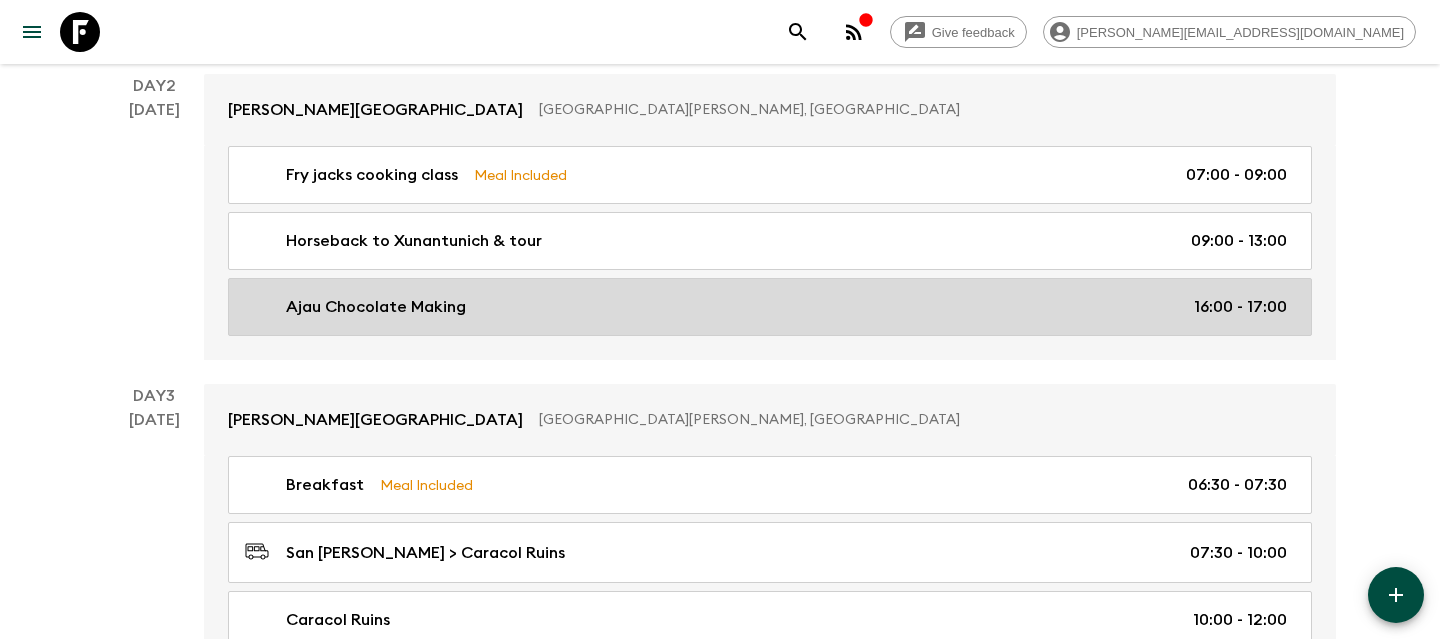 scroll, scrollTop: 576, scrollLeft: 0, axis: vertical 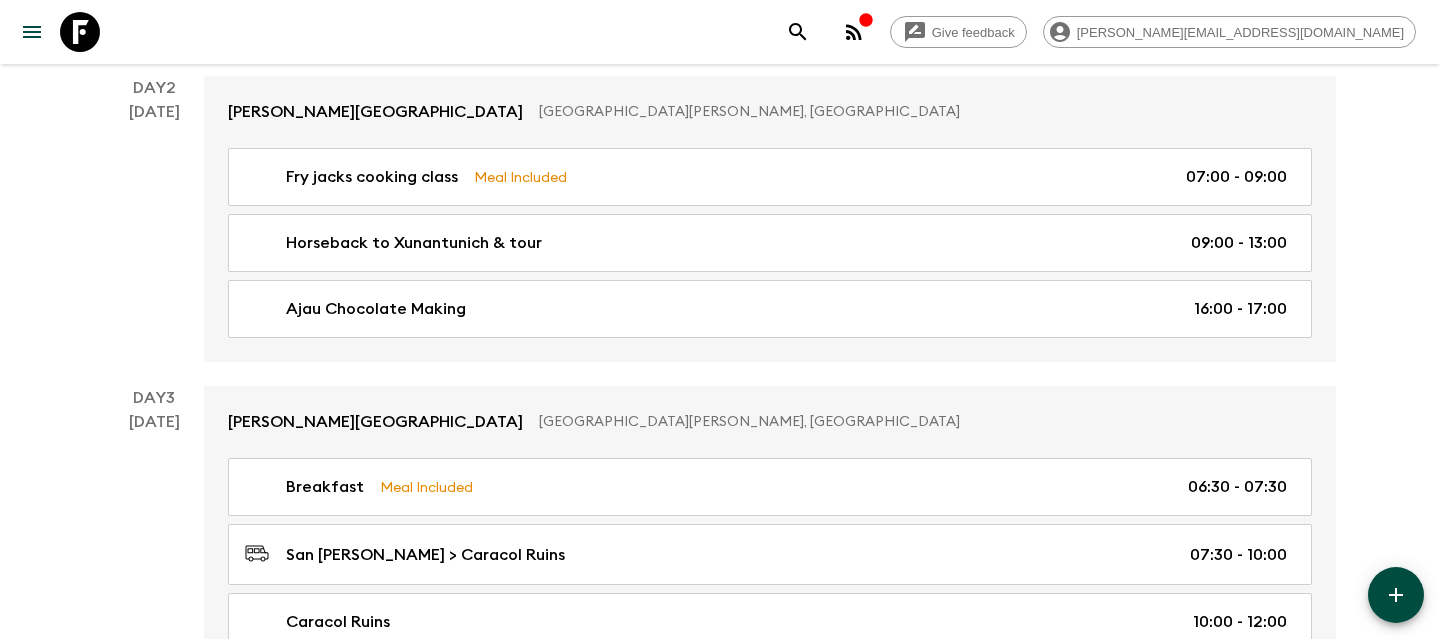 click 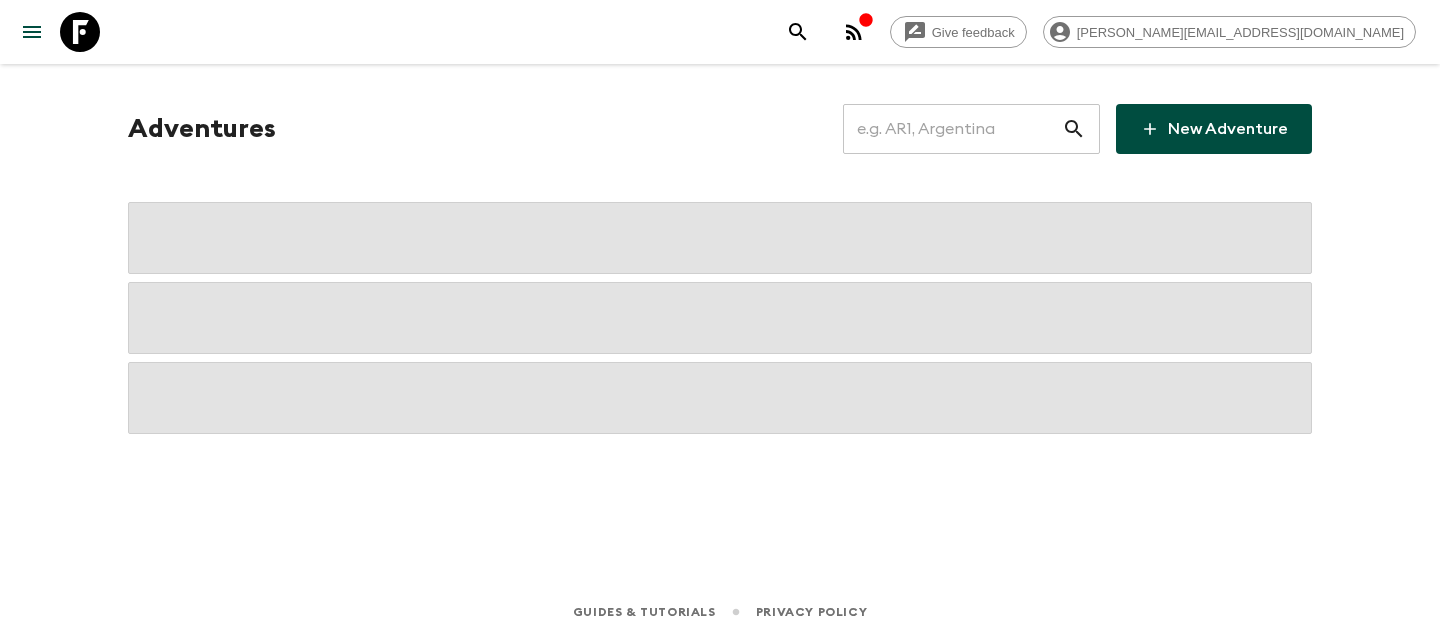 scroll, scrollTop: 0, scrollLeft: 0, axis: both 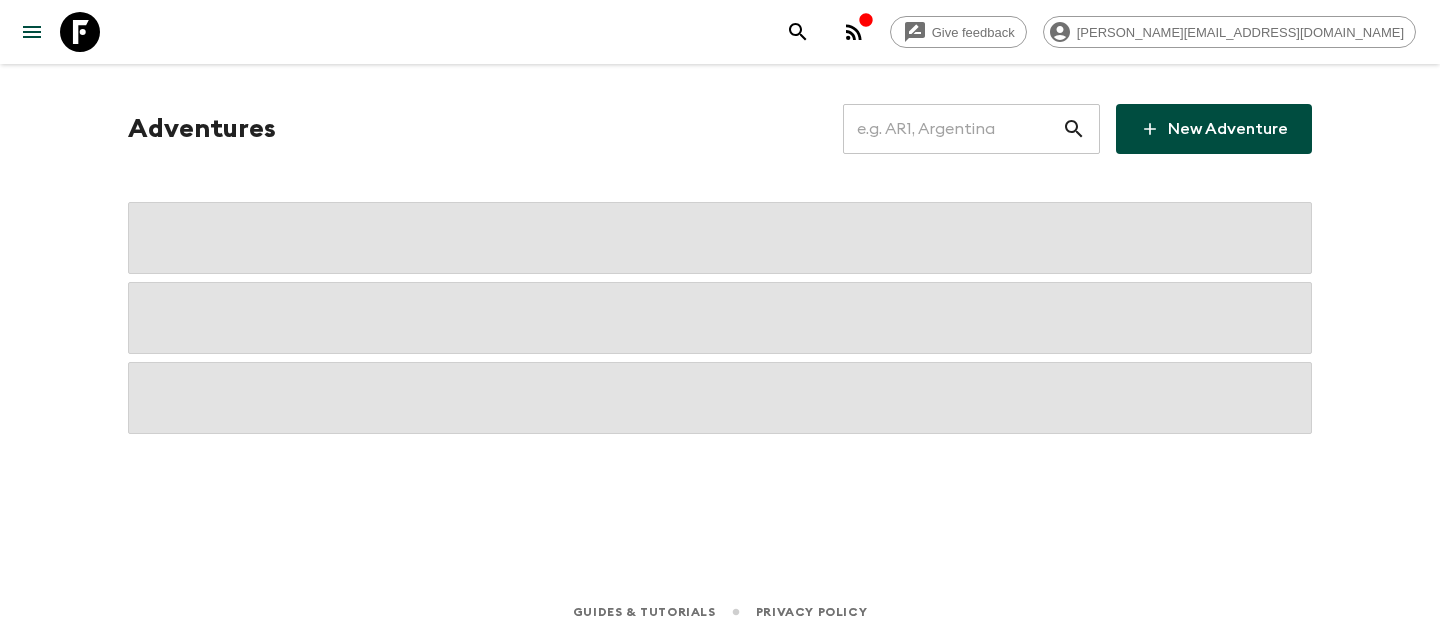 click at bounding box center (952, 129) 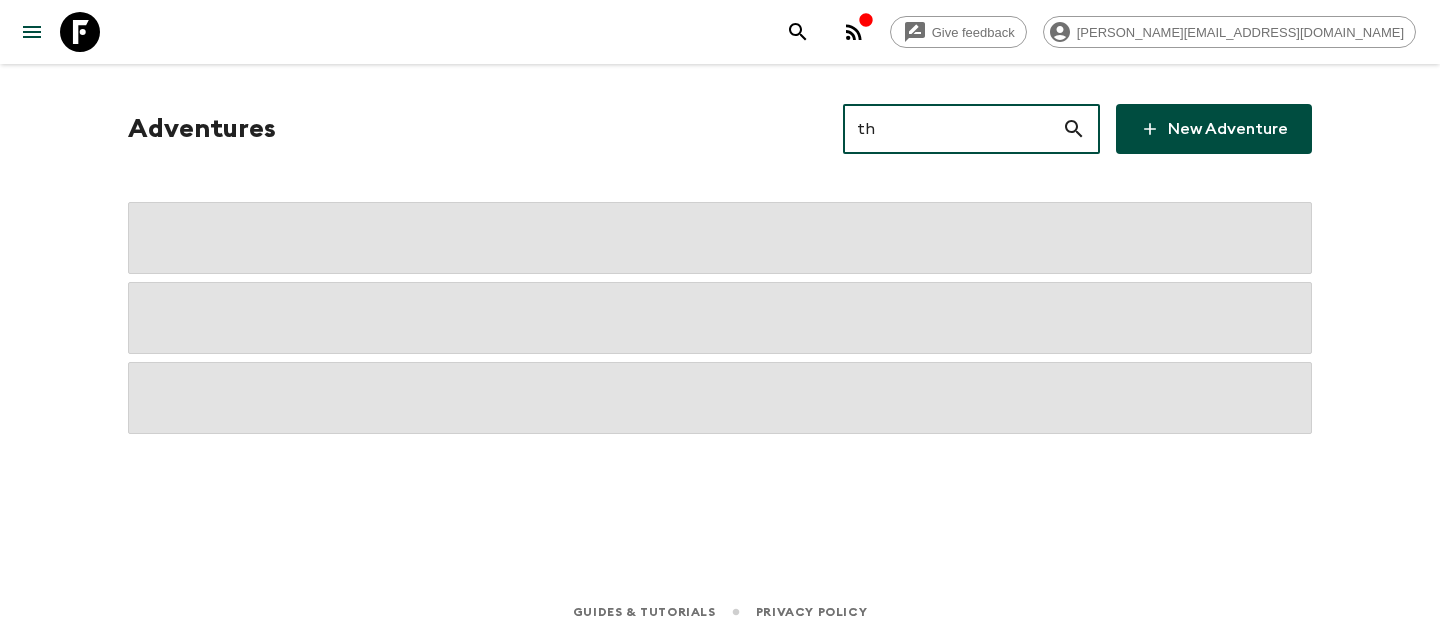 type on "th2" 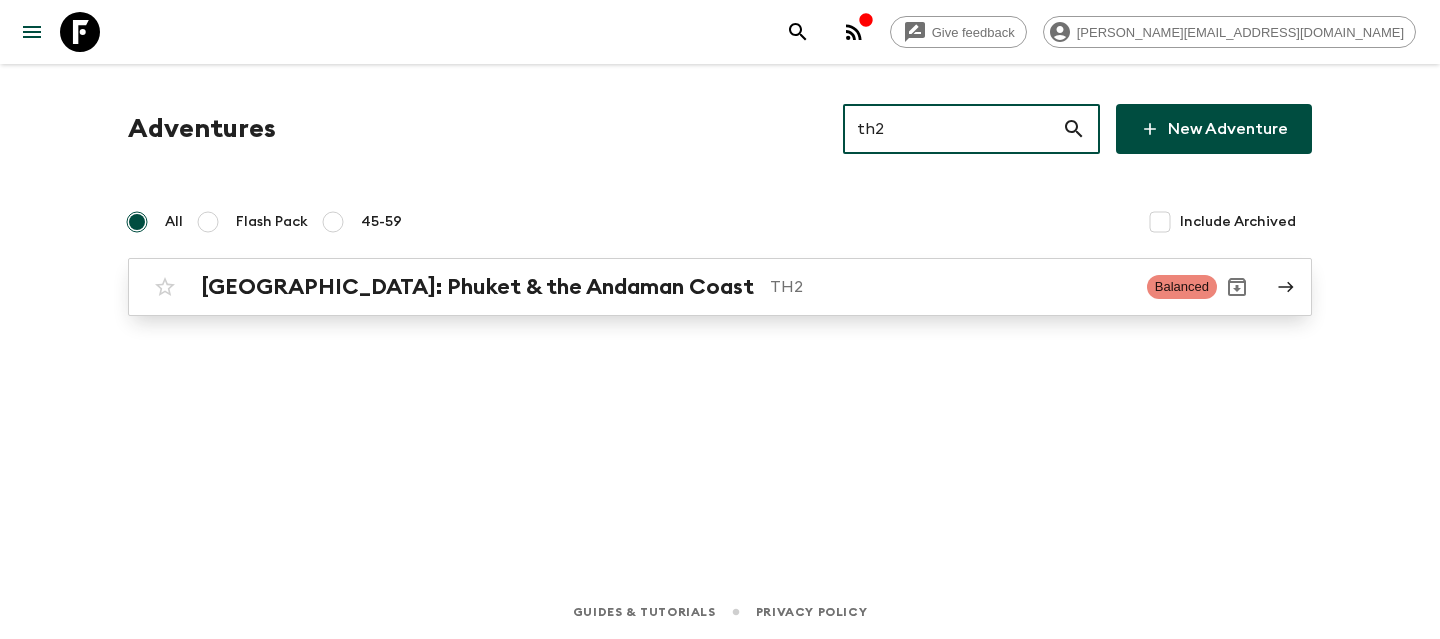 click on "[GEOGRAPHIC_DATA]: Phuket & the Andaman Coast" at bounding box center [477, 287] 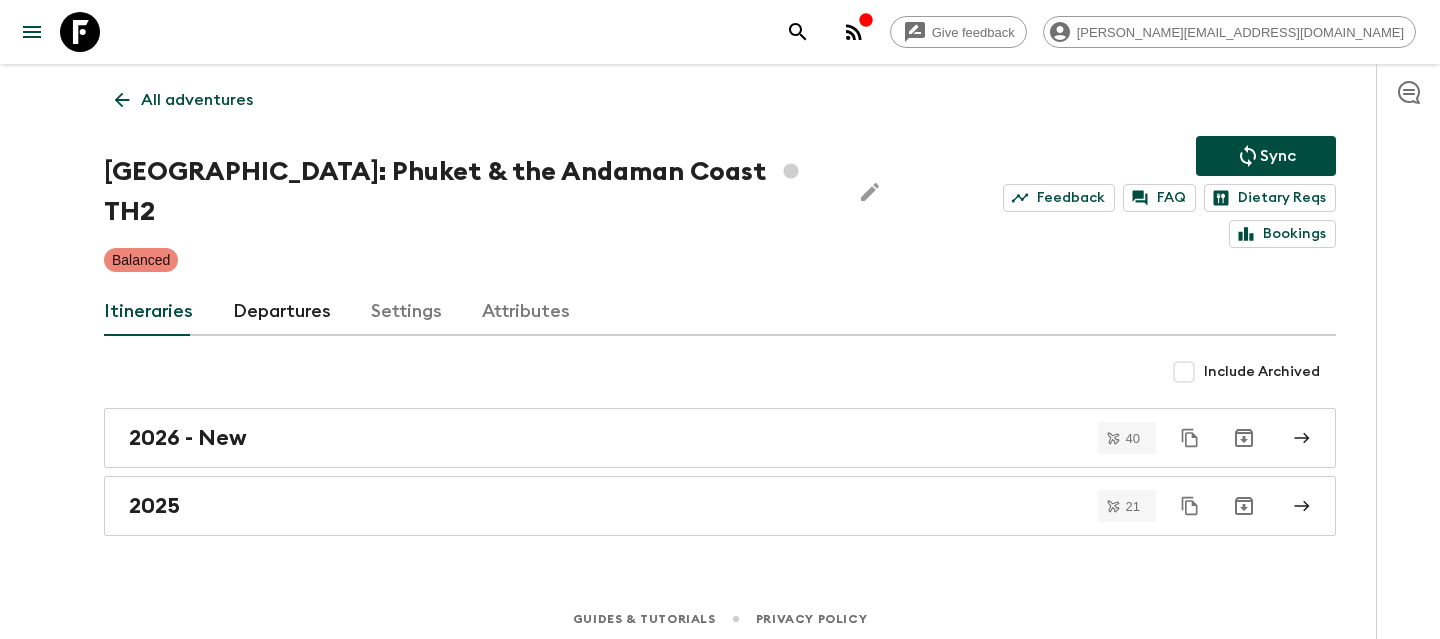 click on "Departures" at bounding box center (282, 312) 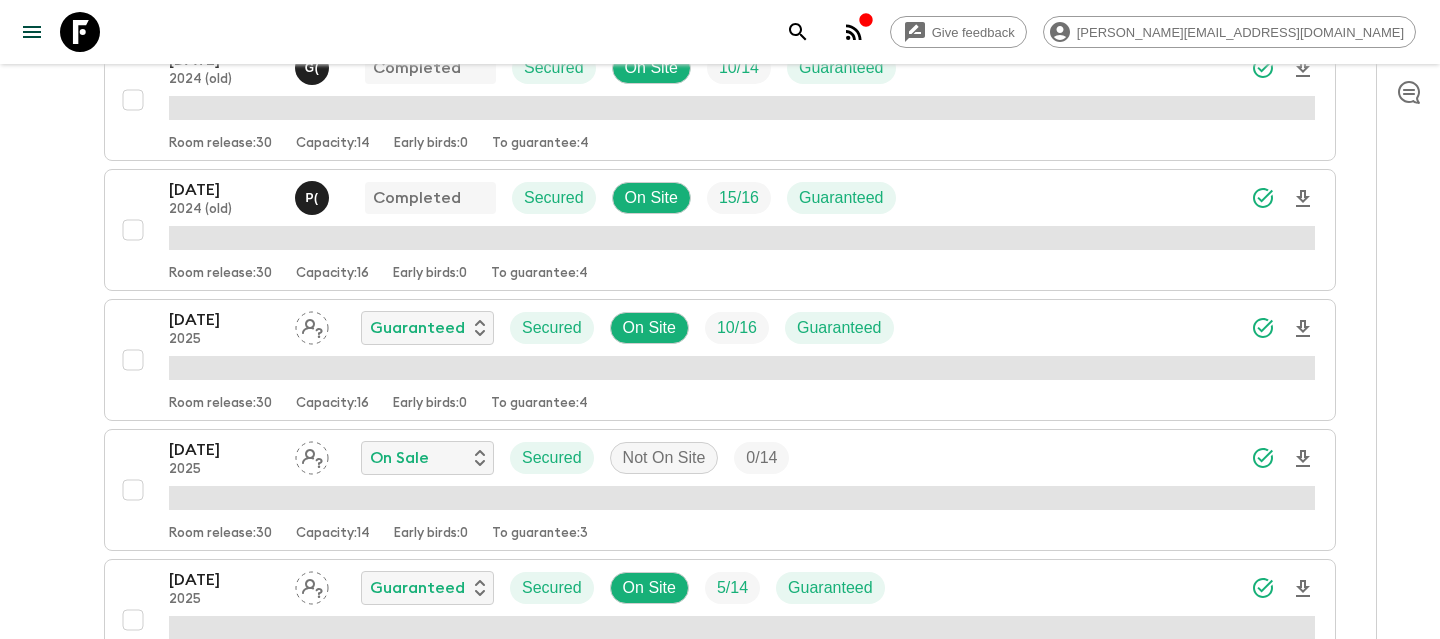 scroll, scrollTop: 450, scrollLeft: 0, axis: vertical 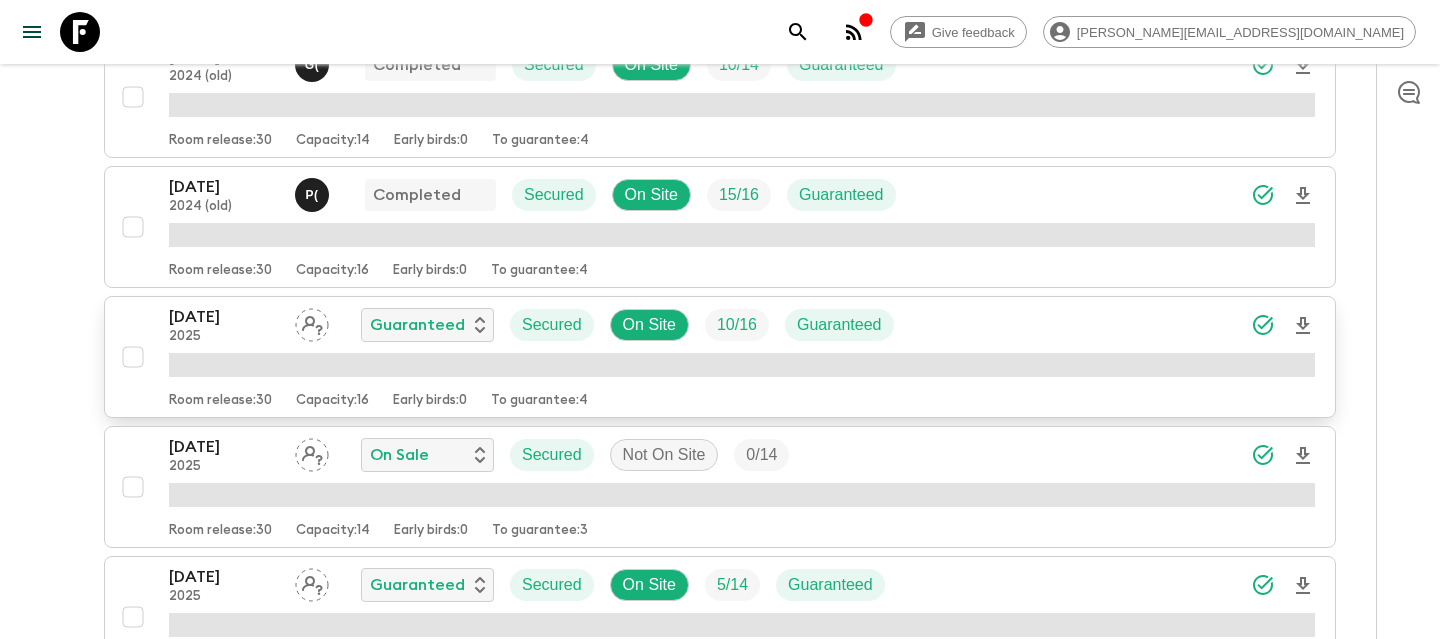 click on "2025" at bounding box center [224, 337] 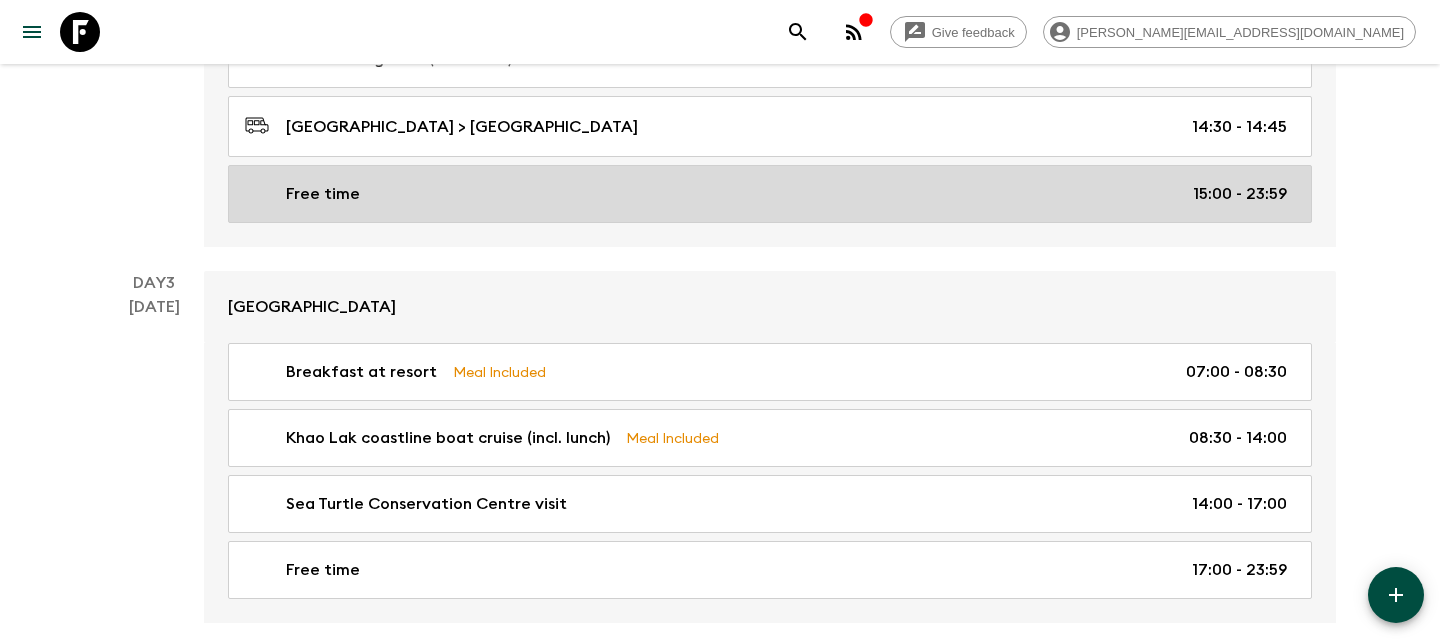scroll, scrollTop: 903, scrollLeft: 0, axis: vertical 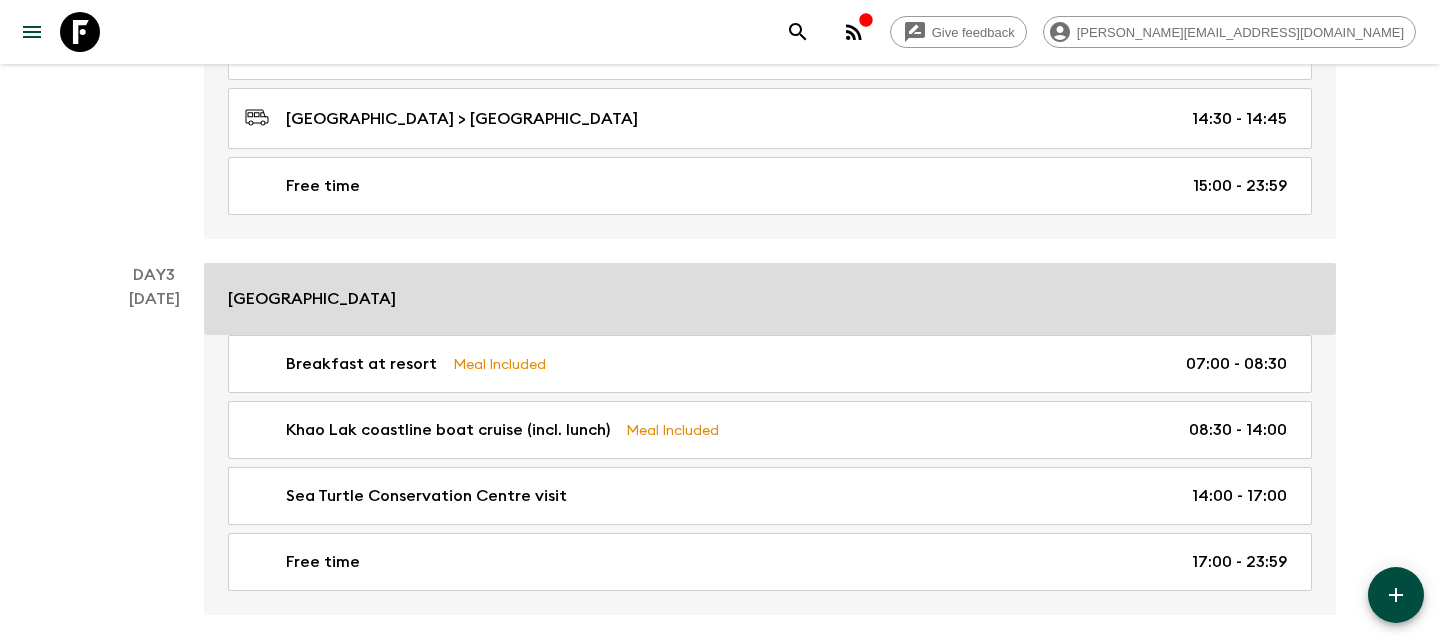 click on "Khao Lak Laguna Resort" at bounding box center (770, 299) 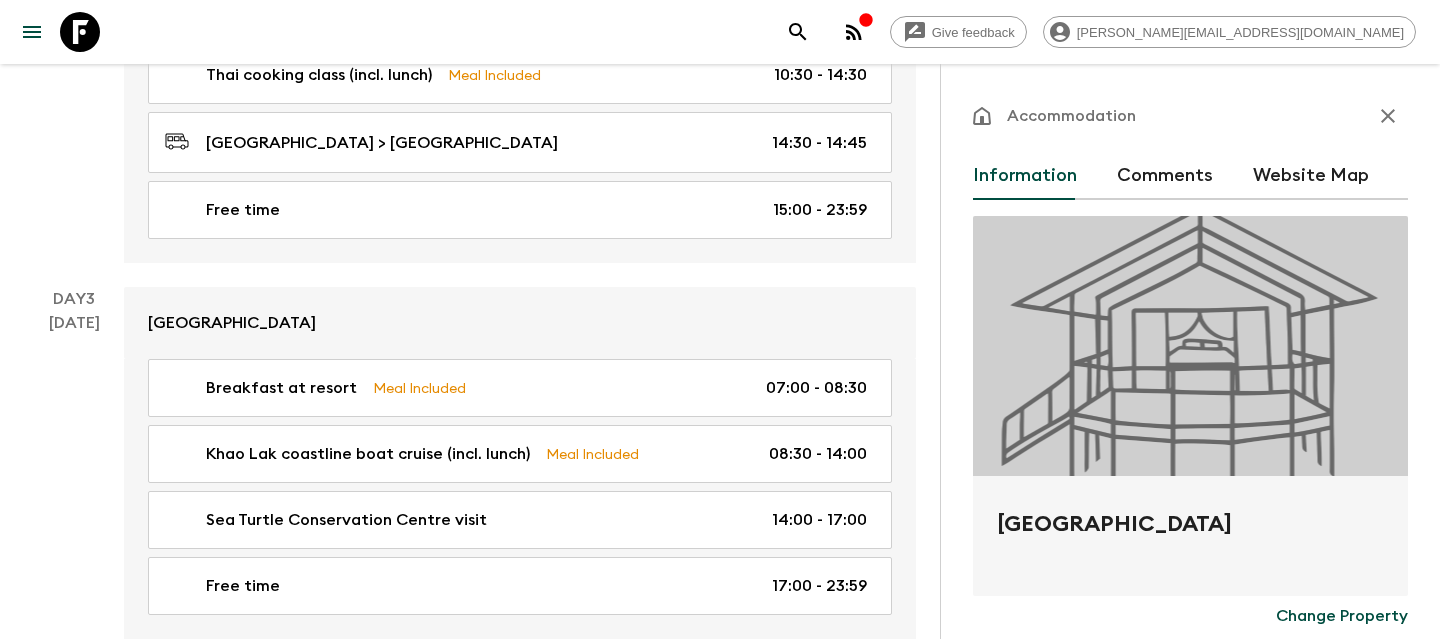 drag, startPoint x: 1271, startPoint y: 525, endPoint x: 1024, endPoint y: 506, distance: 247.72969 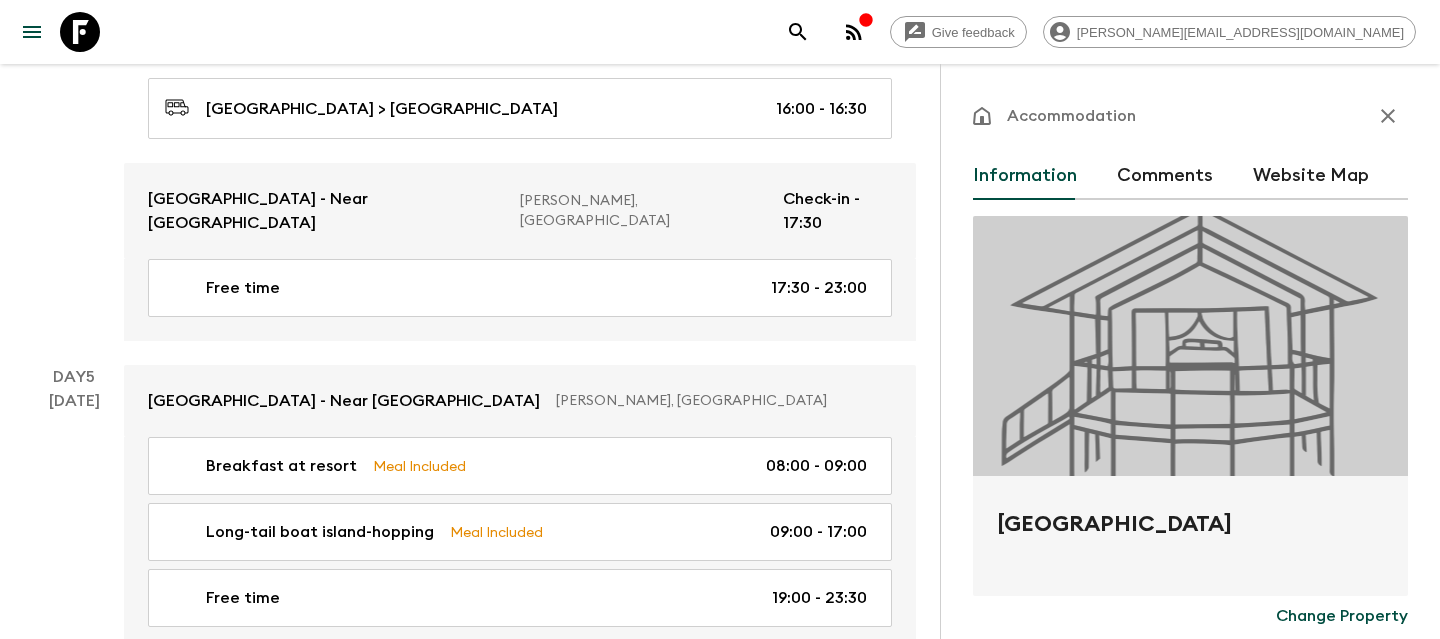 scroll, scrollTop: 1922, scrollLeft: 0, axis: vertical 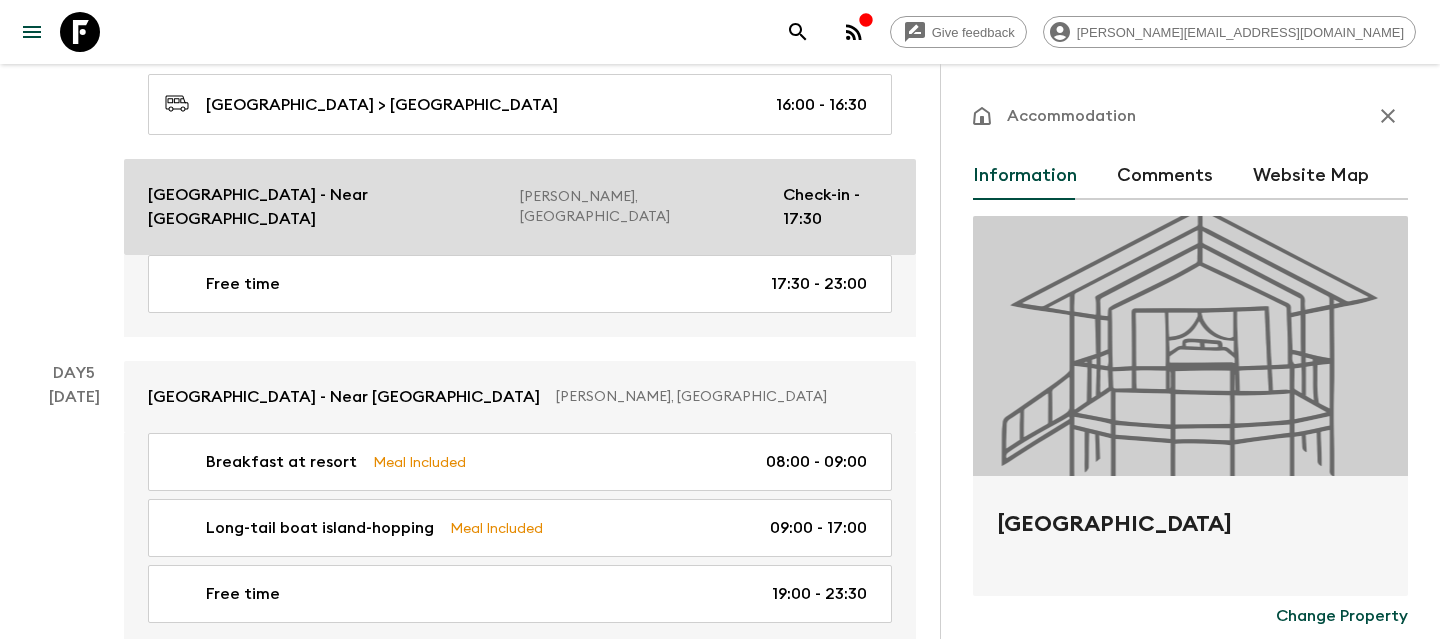 click on "Royal Yao Yai Island Beach Resort - Near Phuket Ko Yao Yai, Thailand Check-in - 17:30" at bounding box center [520, 207] 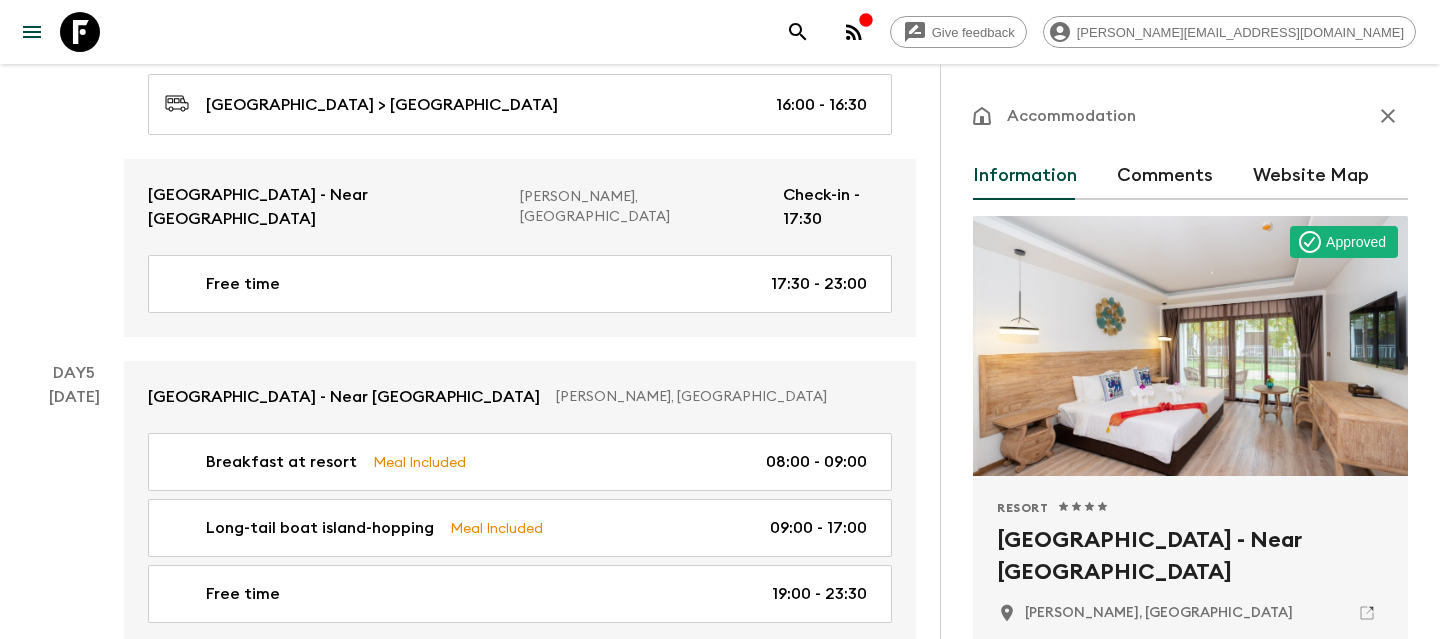 click on "Royal Yao Yai Island Beach Resort - Near Phuket" at bounding box center [1190, 556] 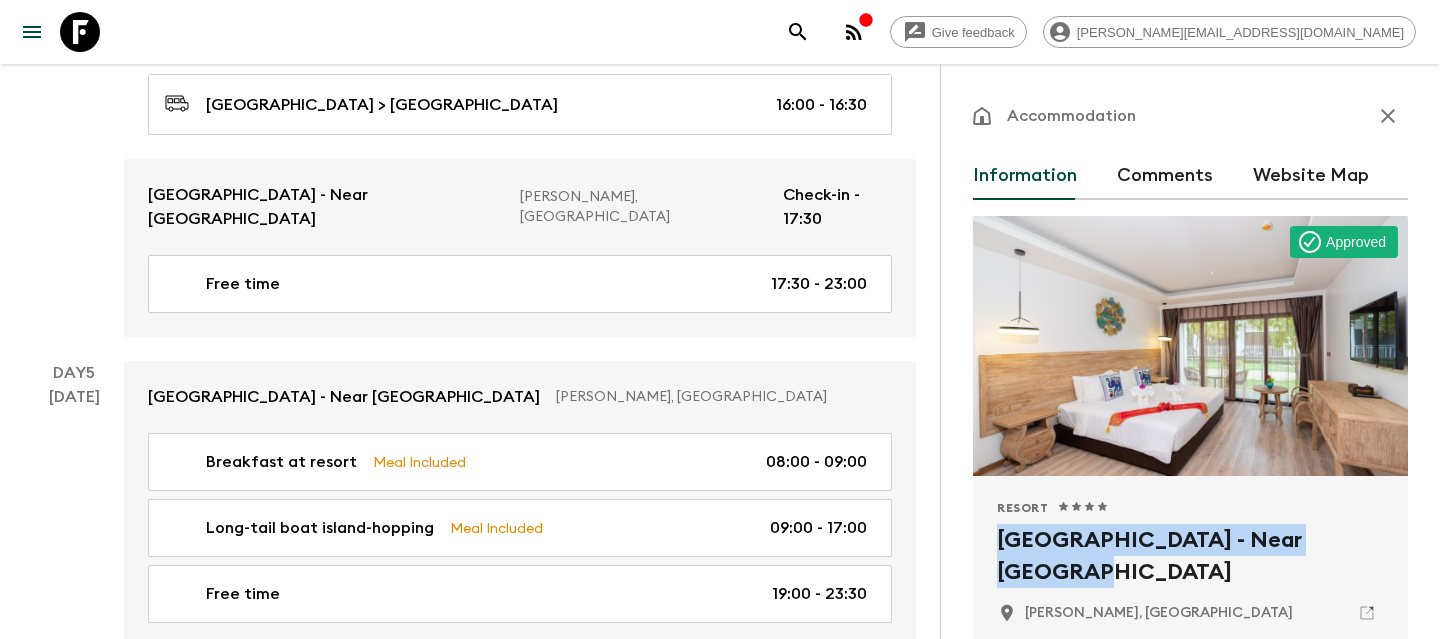 copy on "Royal Yao Yai Island Beach Resort" 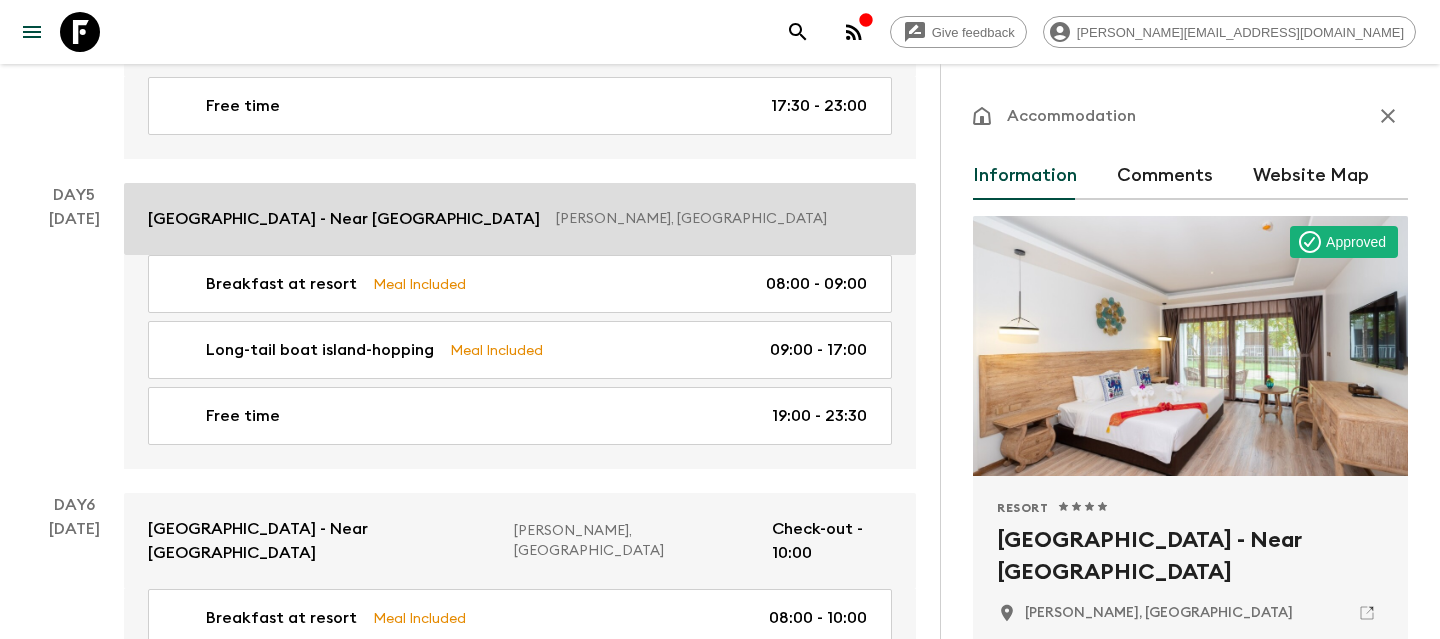 scroll, scrollTop: 2119, scrollLeft: 0, axis: vertical 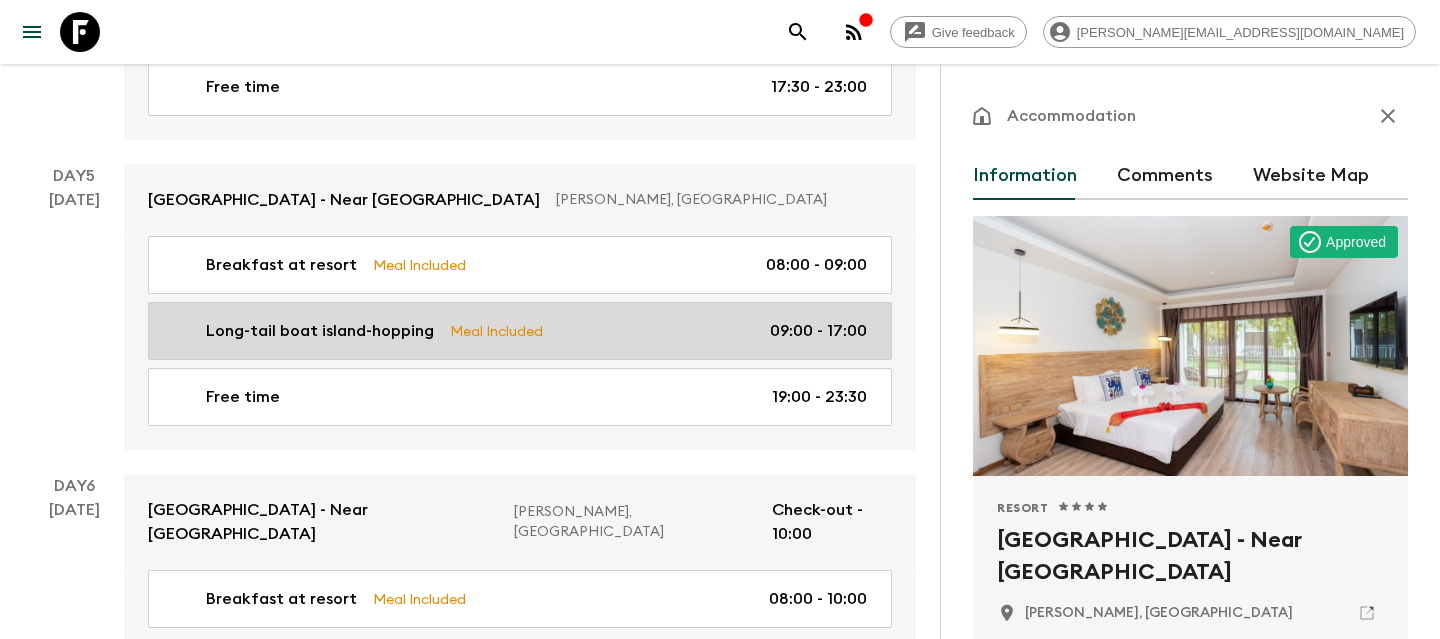 click on "Long-tail boat island-hopping" at bounding box center [320, 331] 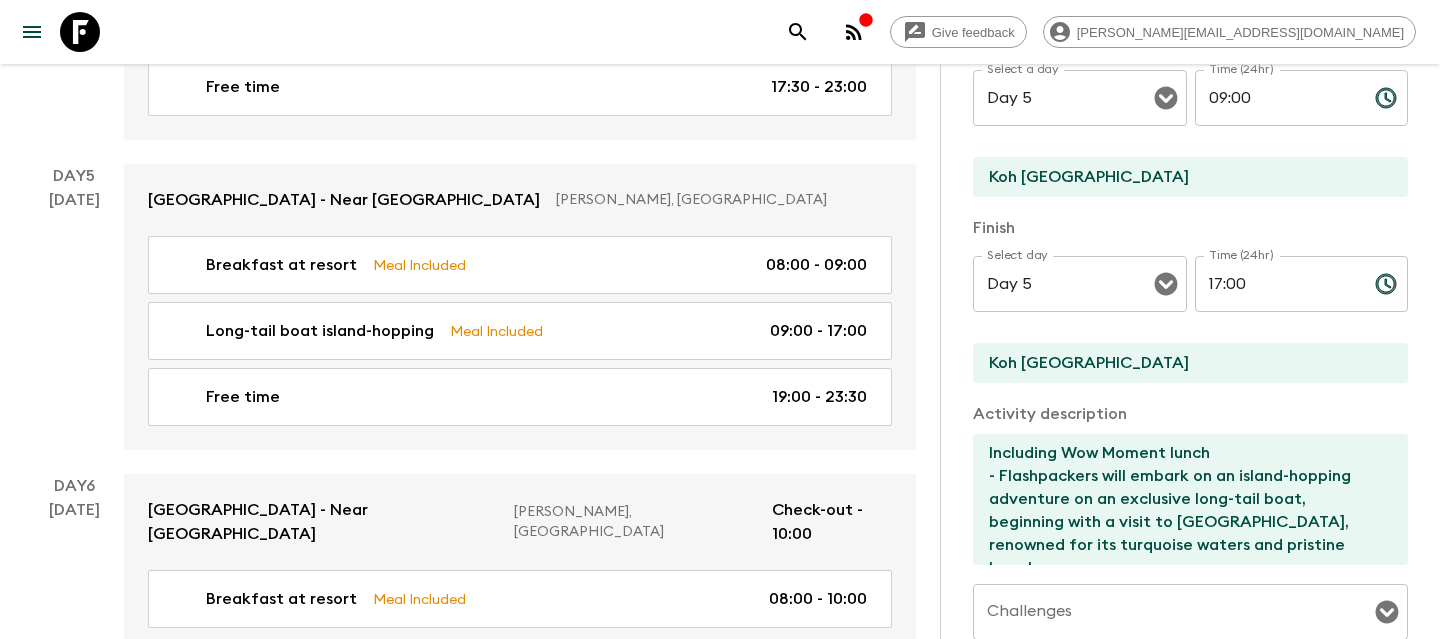 scroll, scrollTop: 456, scrollLeft: 0, axis: vertical 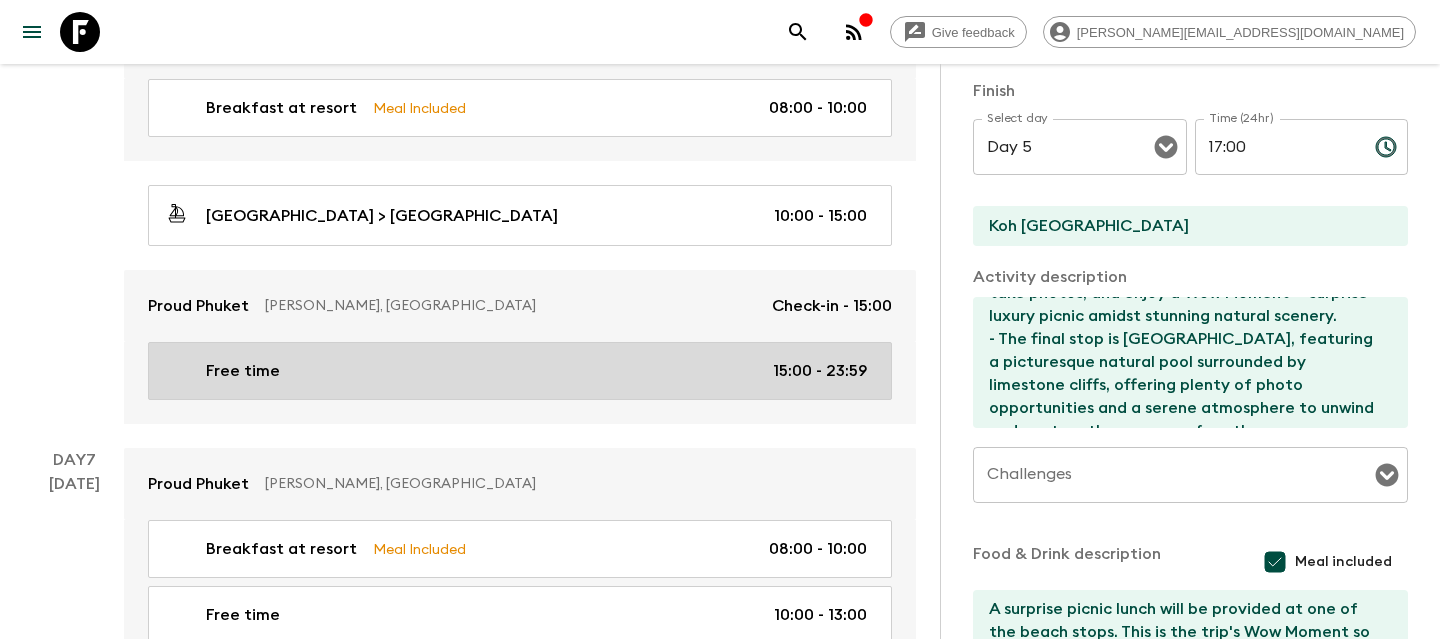 click on "Free time 15:00 - 23:59" at bounding box center (516, 371) 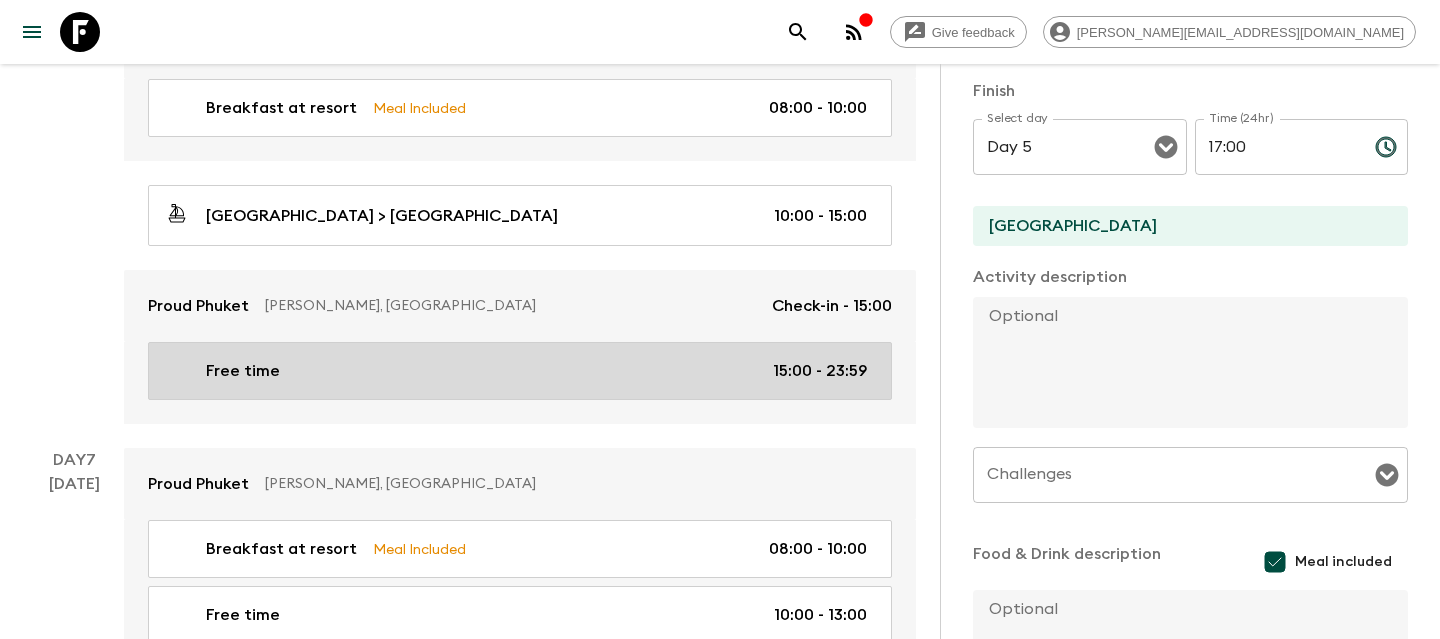 type on "Day 6" 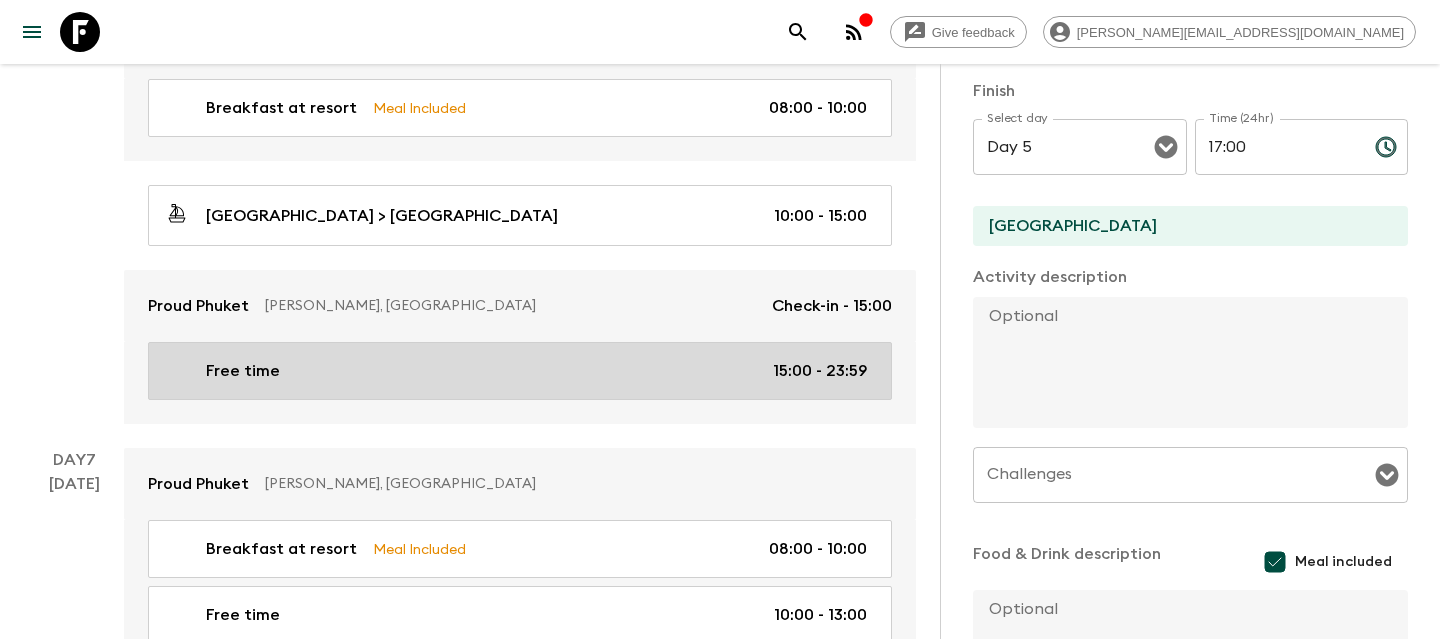 type on "15:00" 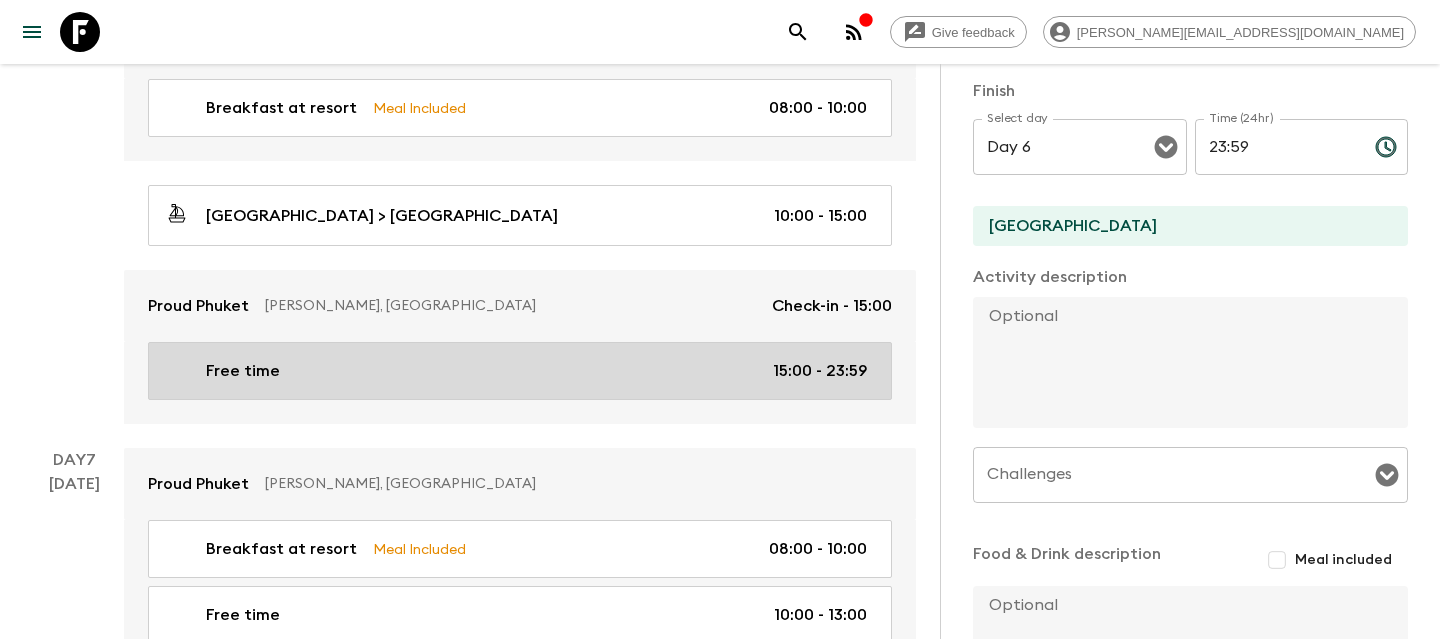 scroll, scrollTop: 0, scrollLeft: 0, axis: both 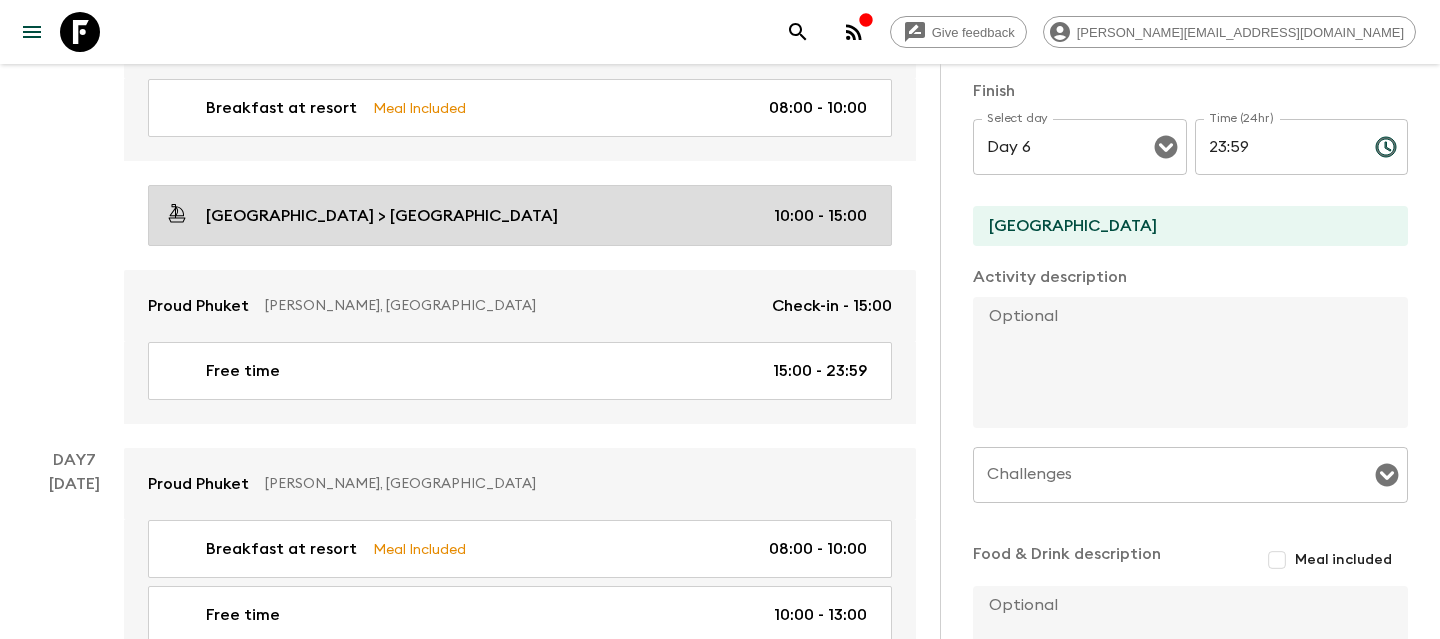 click on "Koh Yao Yai Hotel > Phuket Hotel 10:00 - 15:00" at bounding box center (520, 215) 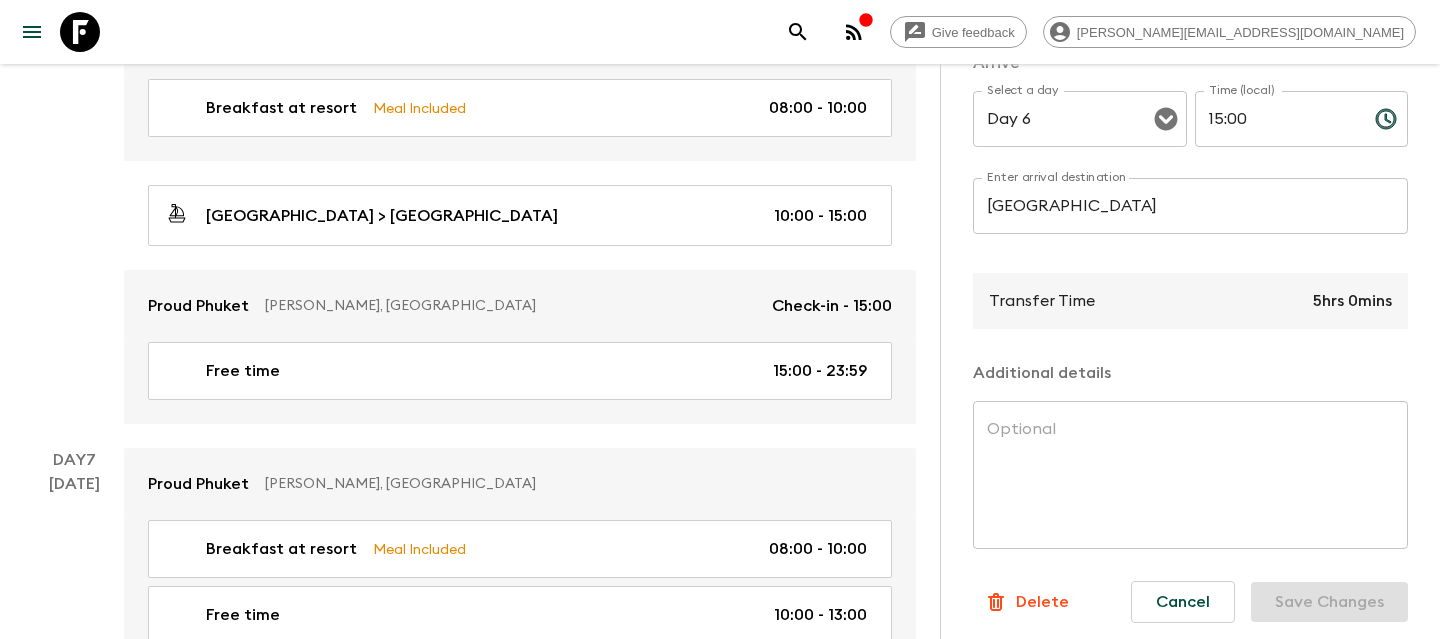 scroll, scrollTop: 517, scrollLeft: 0, axis: vertical 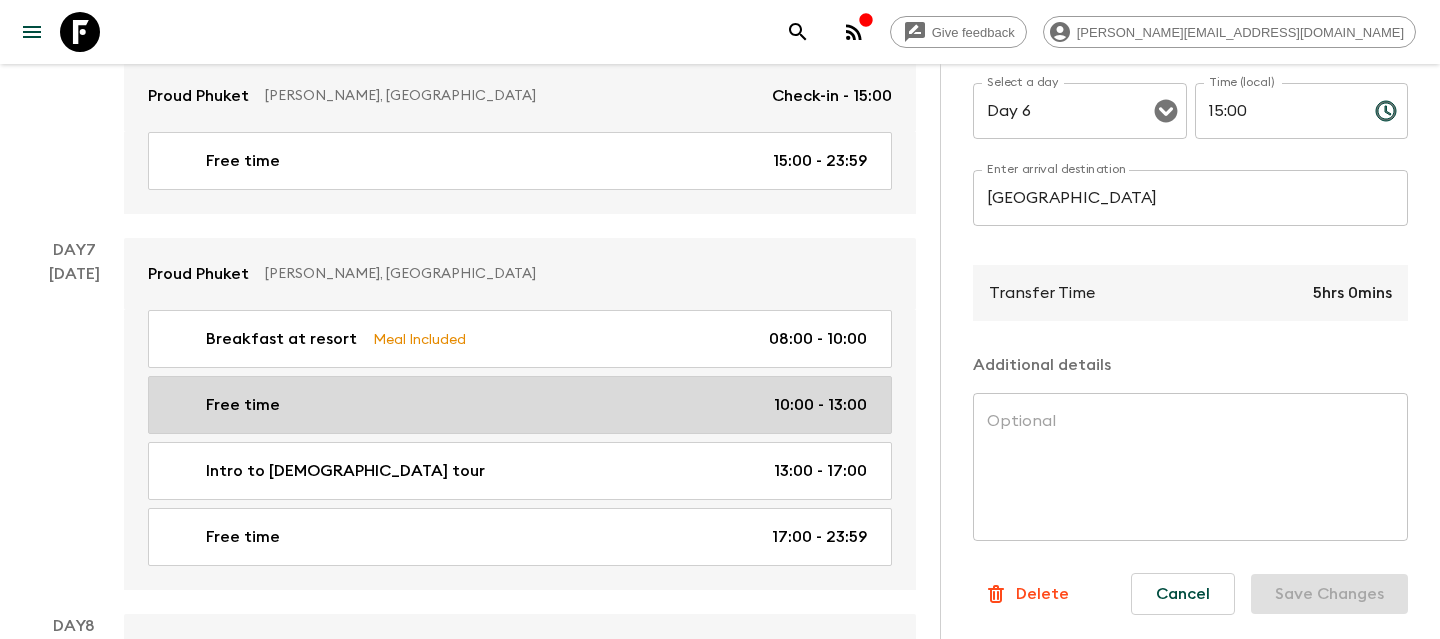 click on "Free time 10:00 - 13:00" at bounding box center (516, 405) 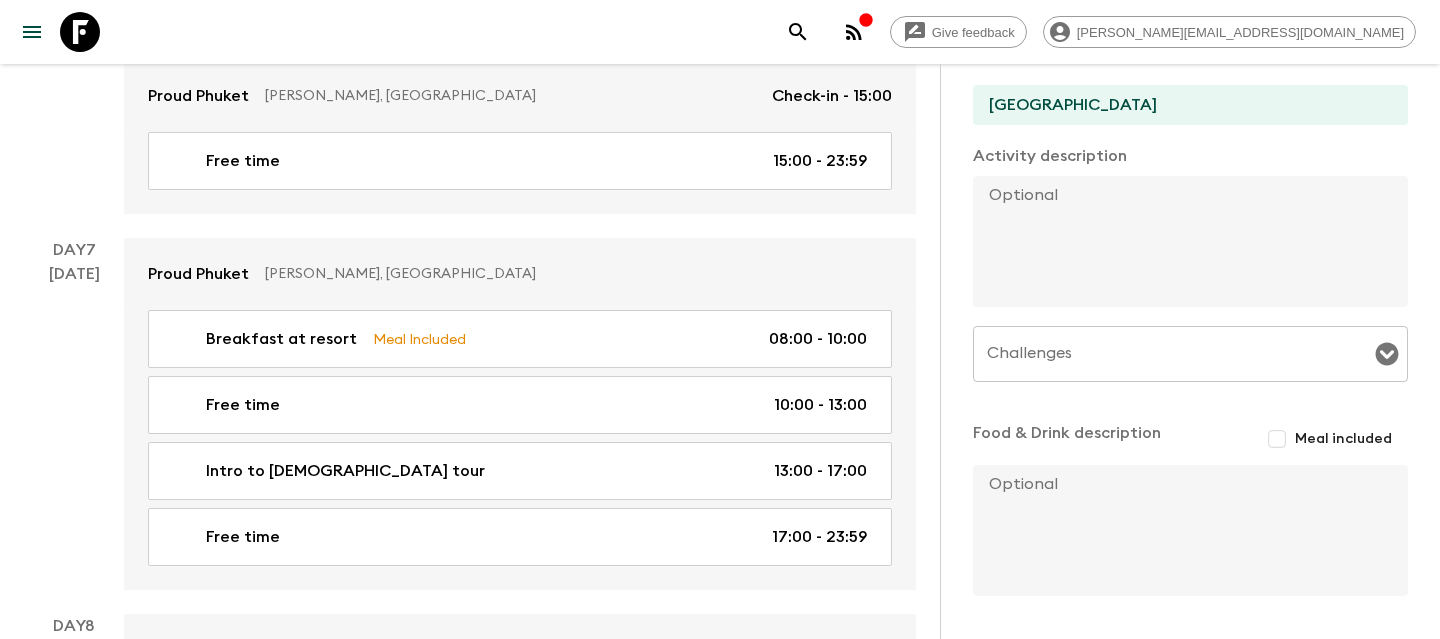 scroll, scrollTop: 603, scrollLeft: 0, axis: vertical 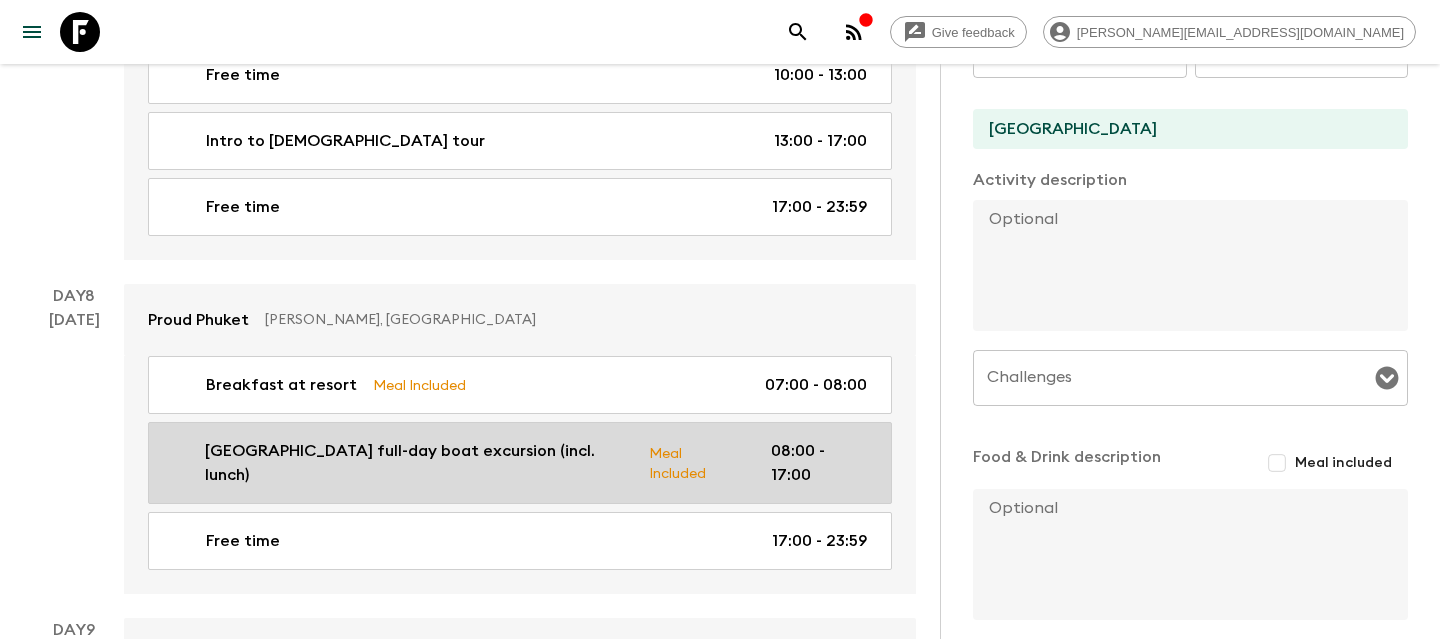 click on "Phi Phi Islands full-day boat excursion (incl. lunch) Meal Included 08:00 - 17:00" at bounding box center [520, 463] 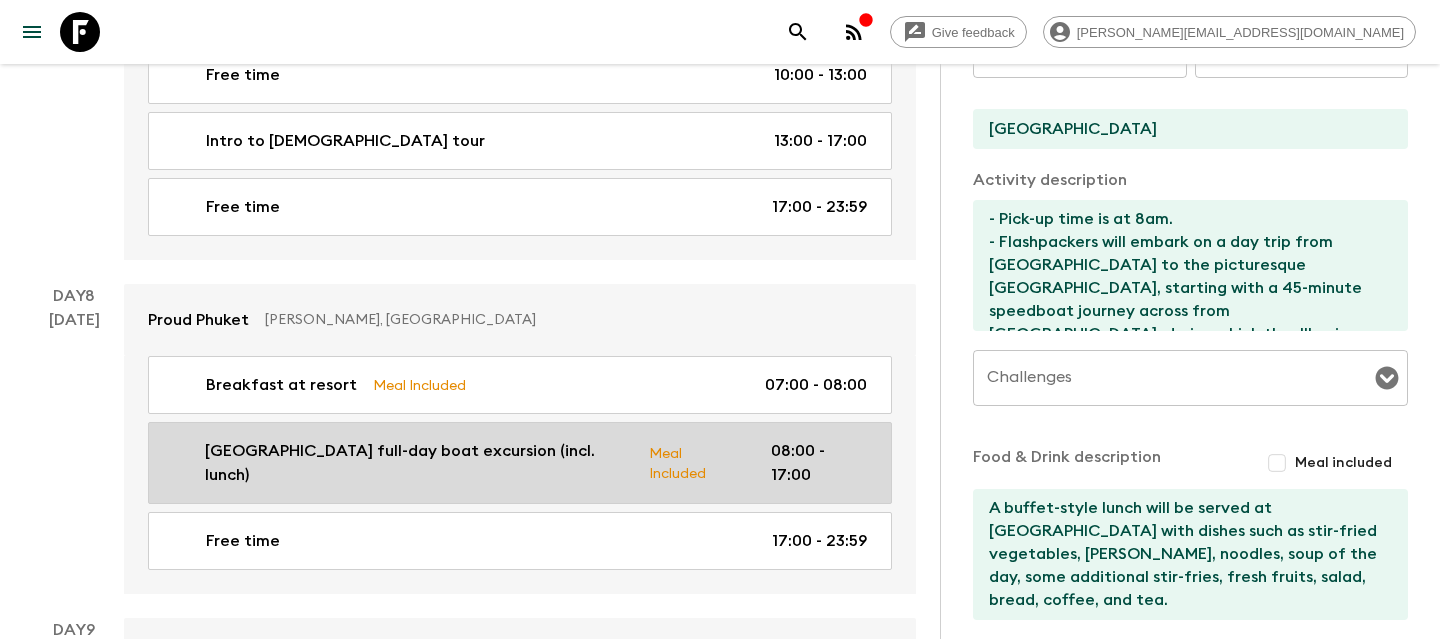 type on "Day 8" 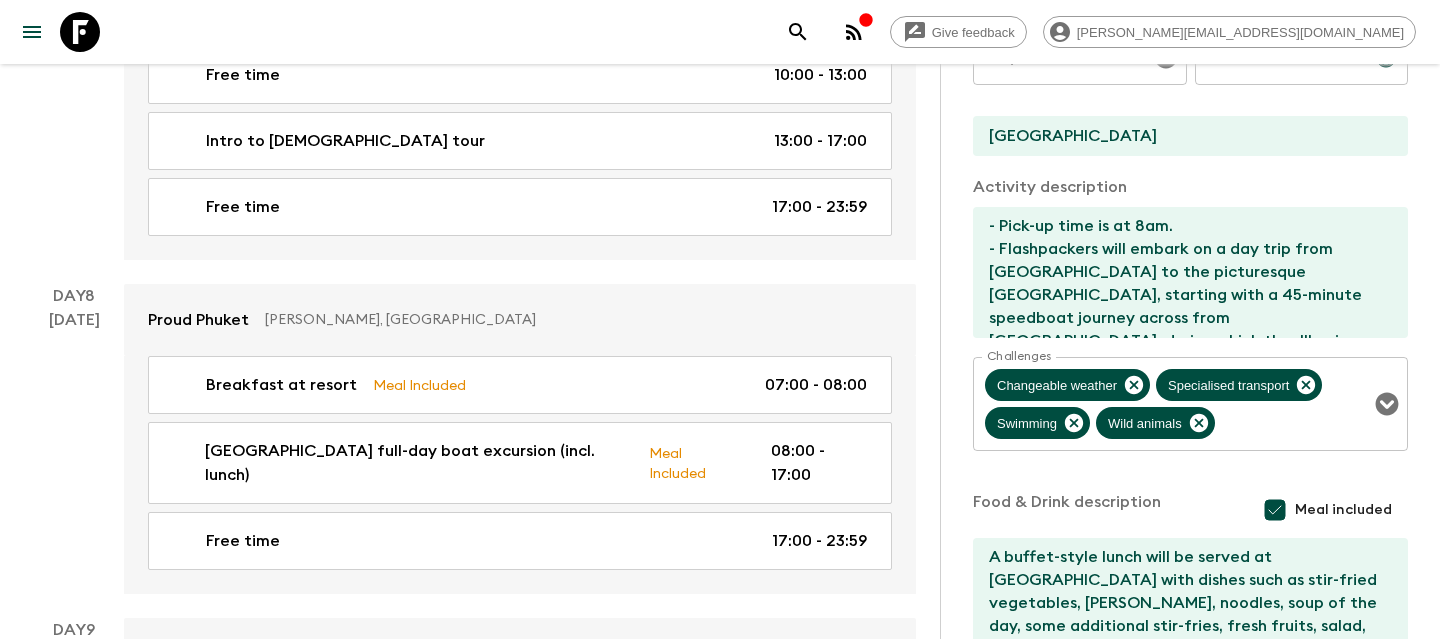 scroll, scrollTop: 599, scrollLeft: 0, axis: vertical 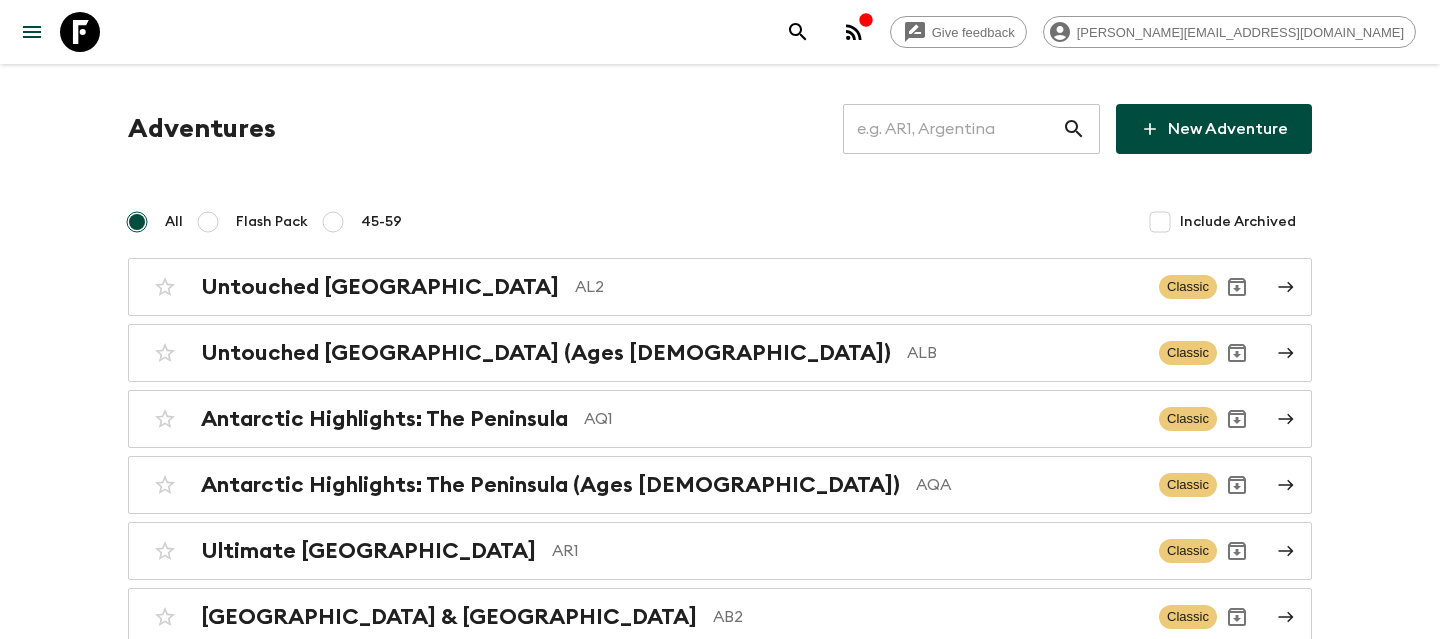 click at bounding box center [952, 129] 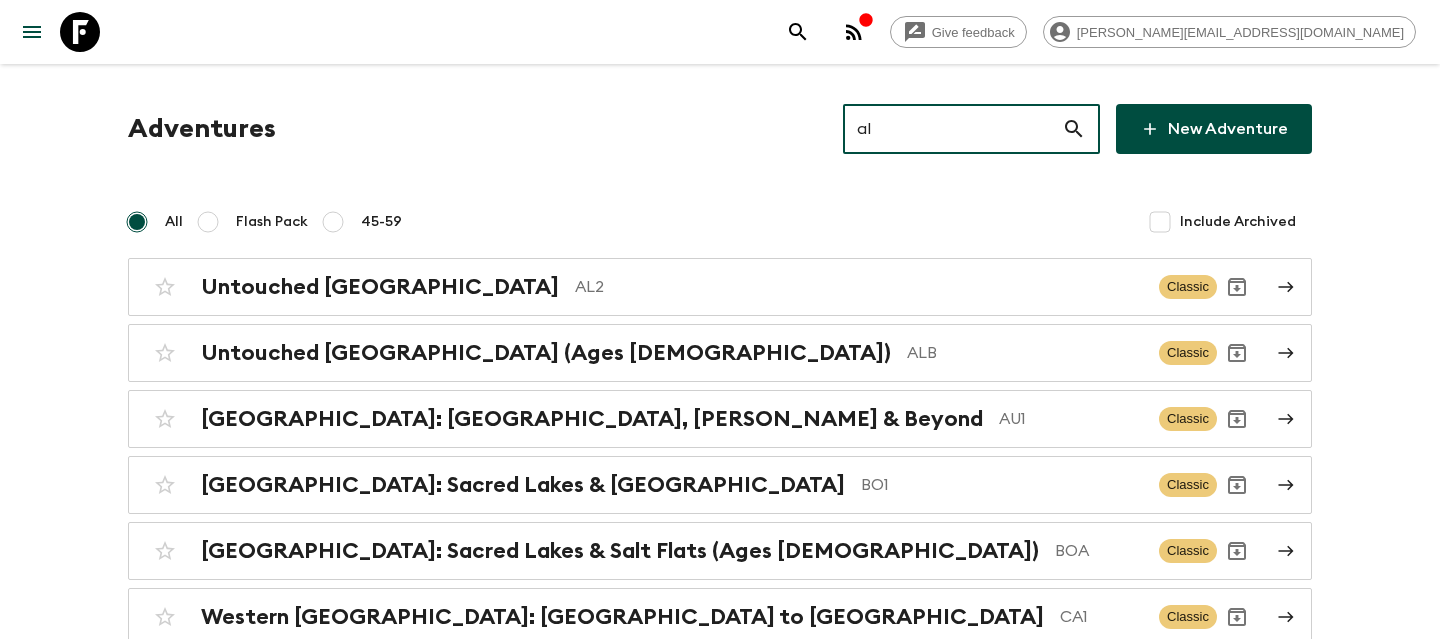 type on "al2" 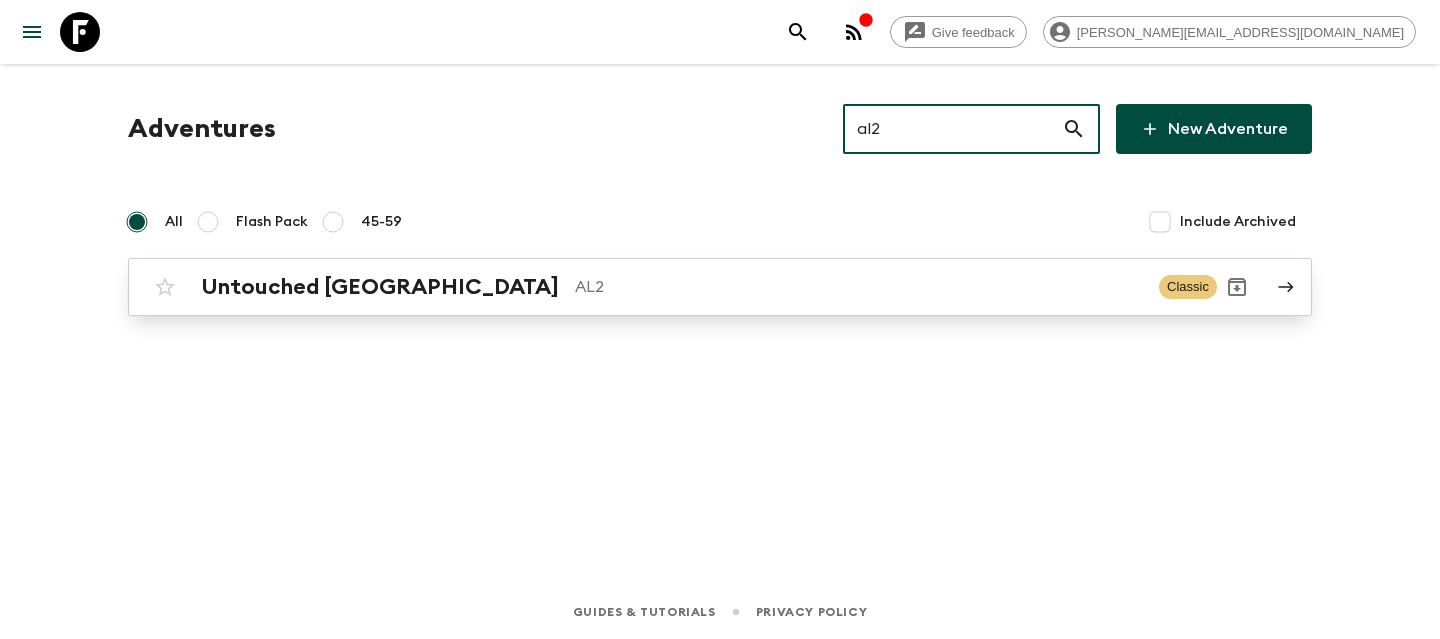 click on "AL2" at bounding box center (859, 287) 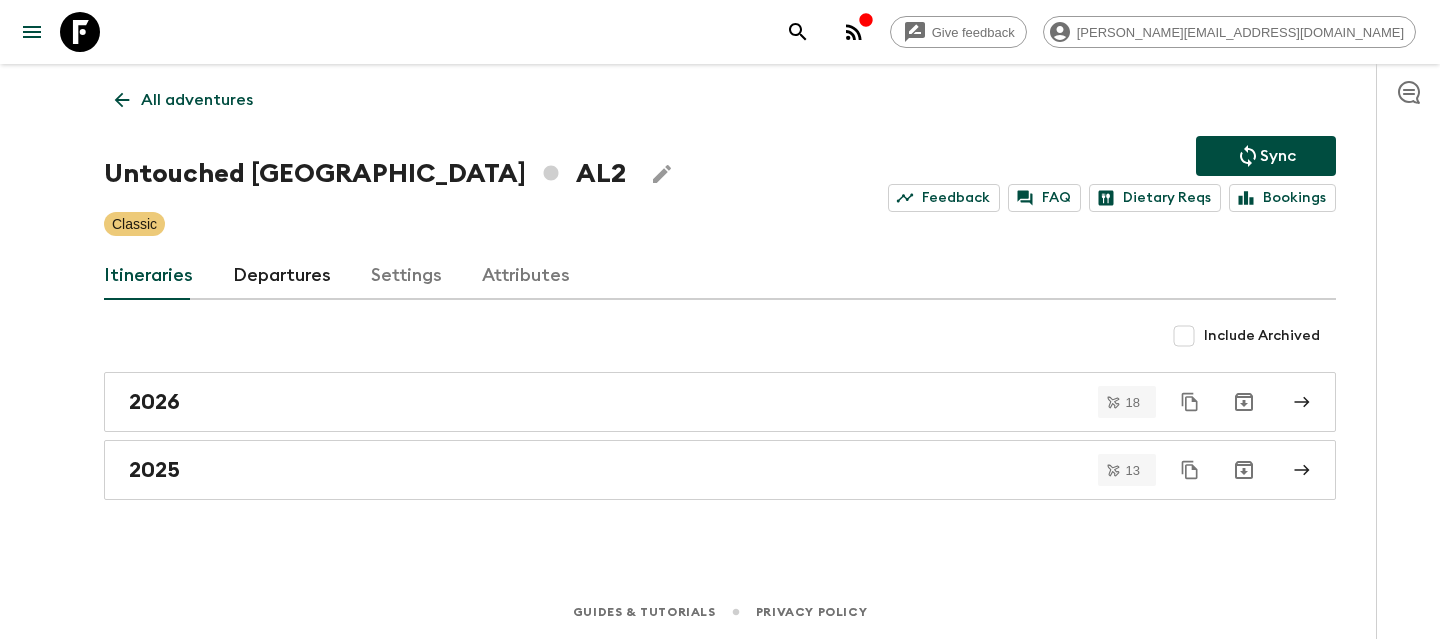 click on "Departures" at bounding box center (282, 276) 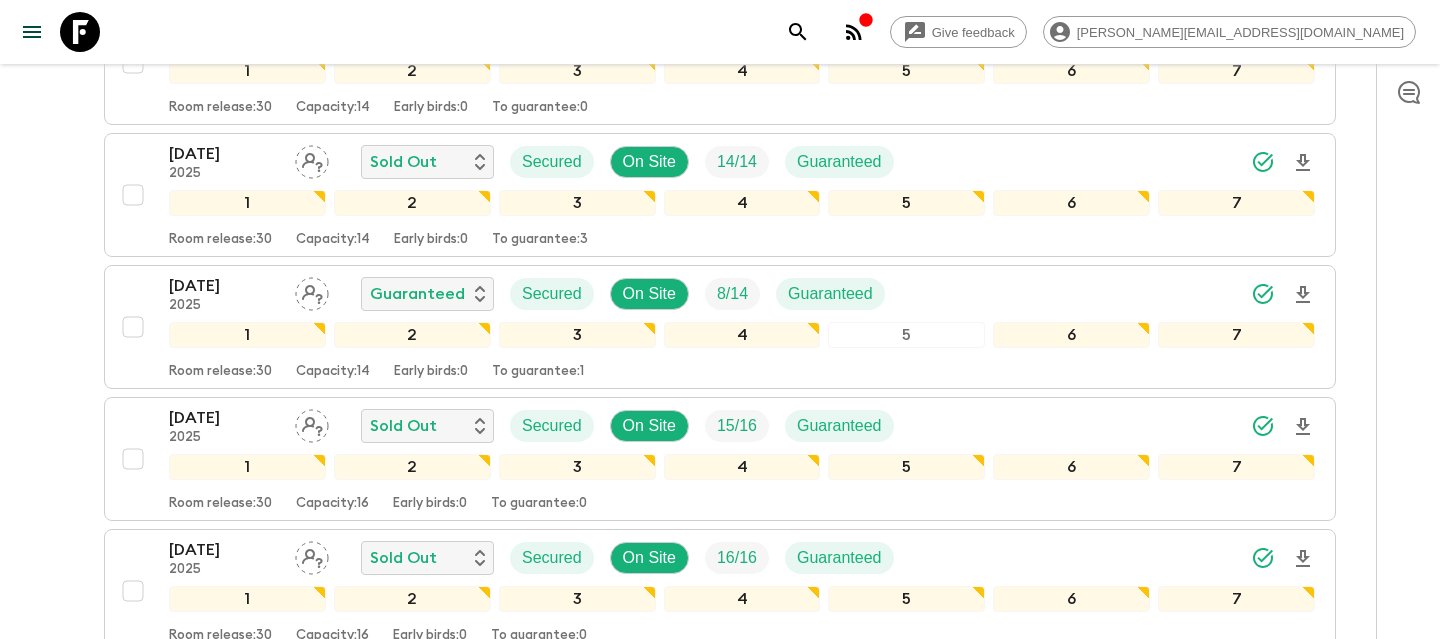scroll, scrollTop: 1524, scrollLeft: 0, axis: vertical 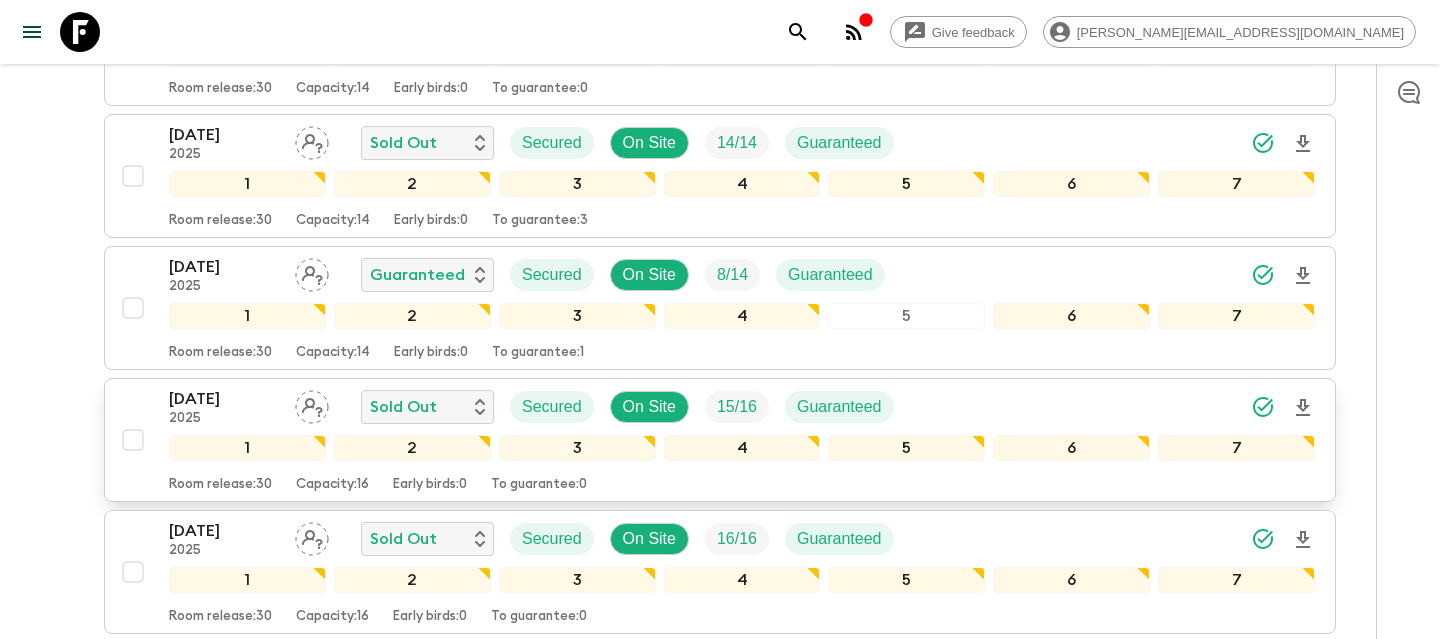 click on "[DATE]" at bounding box center [224, 399] 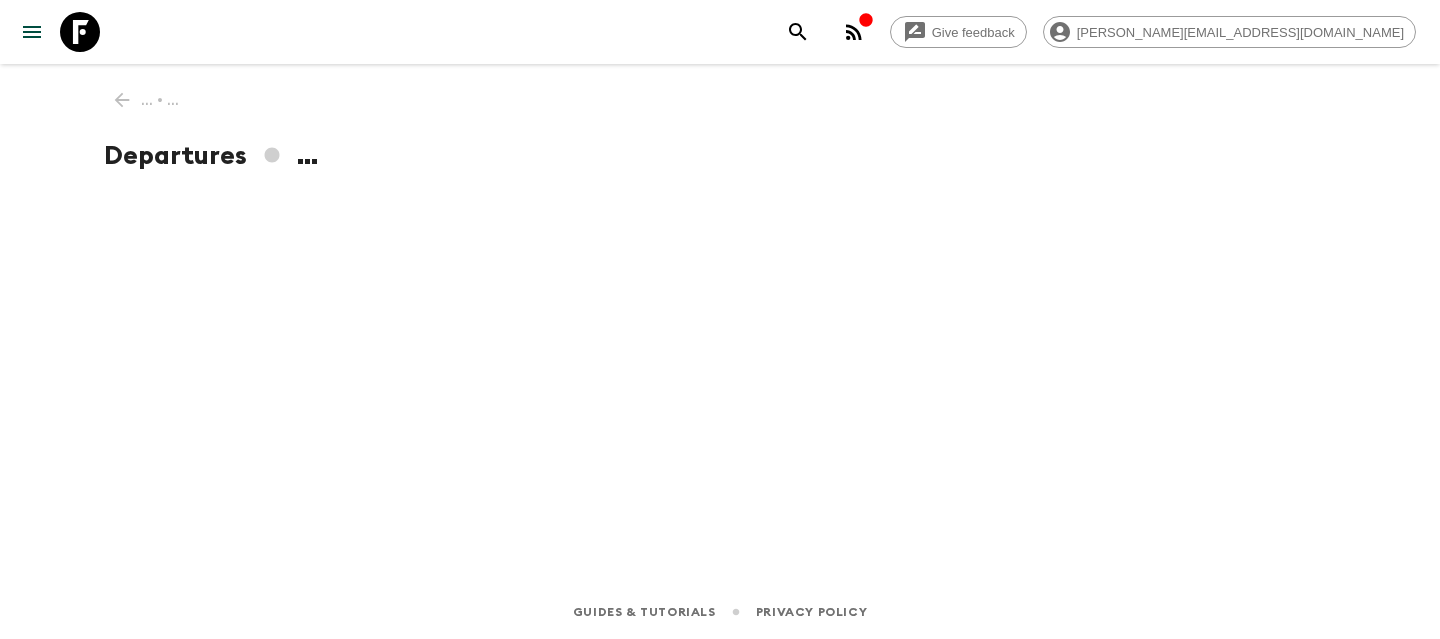 scroll, scrollTop: 0, scrollLeft: 0, axis: both 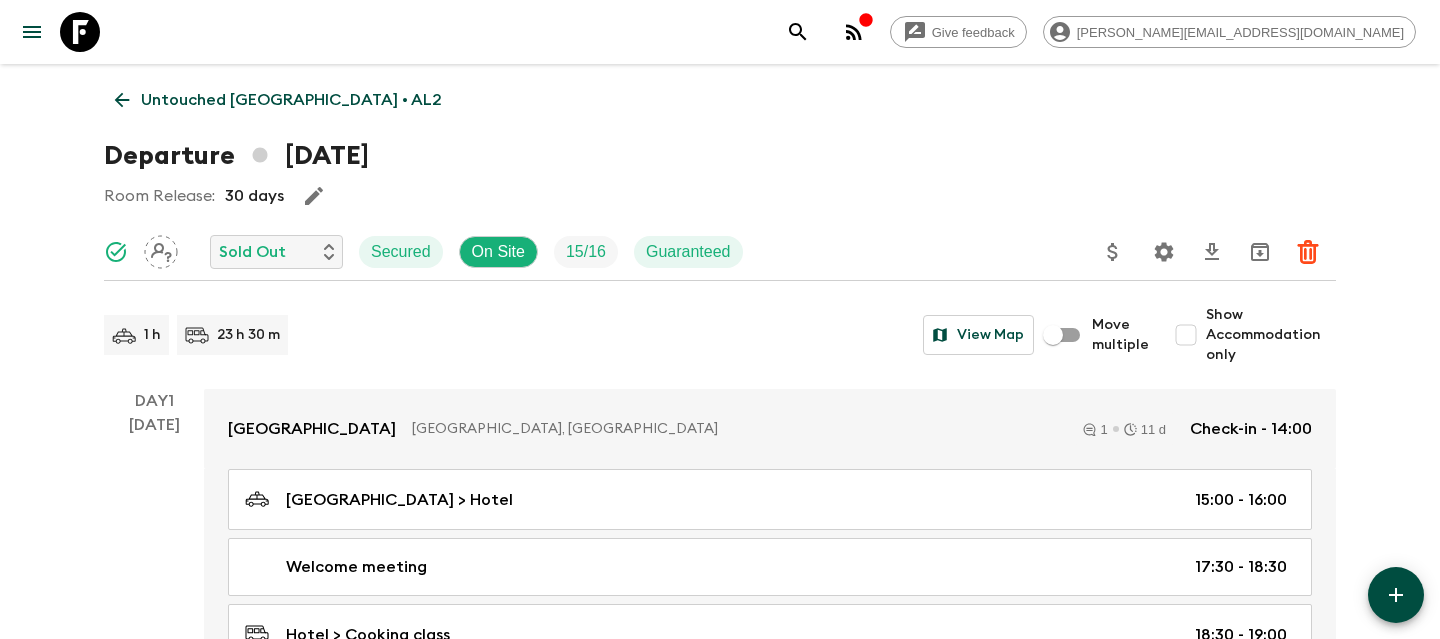 click on "[GEOGRAPHIC_DATA], [GEOGRAPHIC_DATA] 1 11 d Check-in - 14:00" at bounding box center (770, 429) 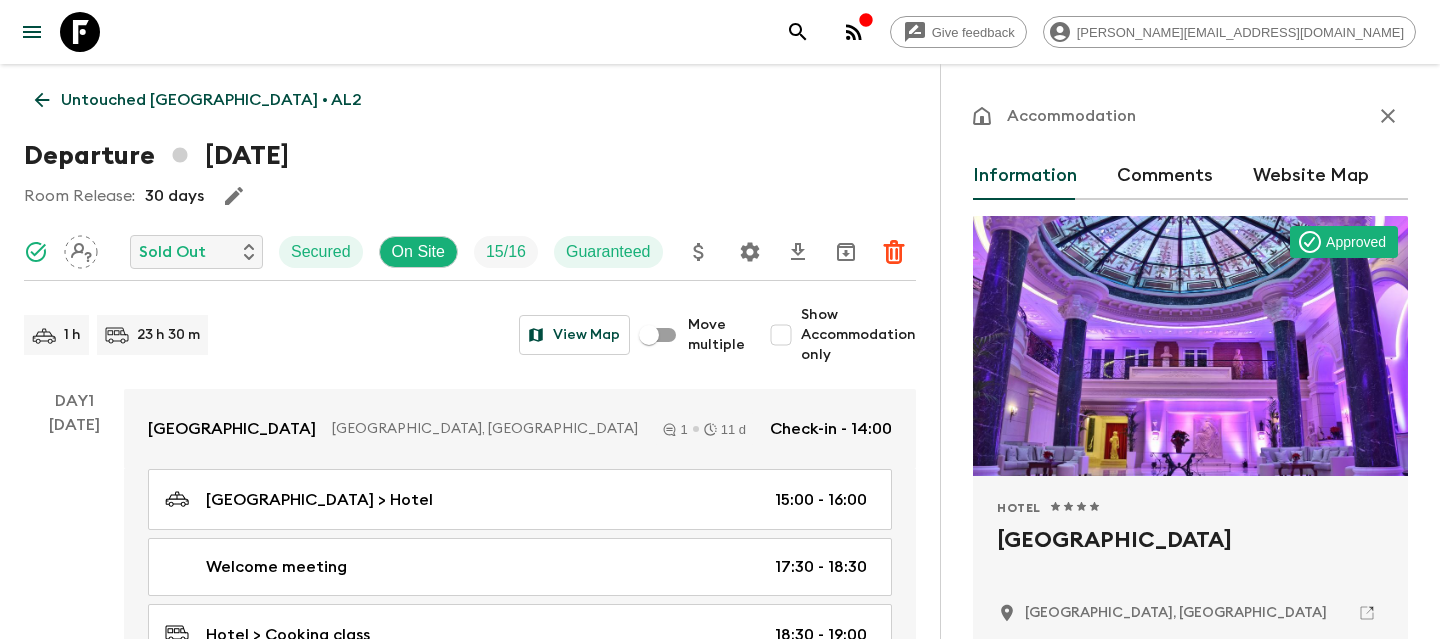 click on "Show Accommodation only" at bounding box center [781, 335] 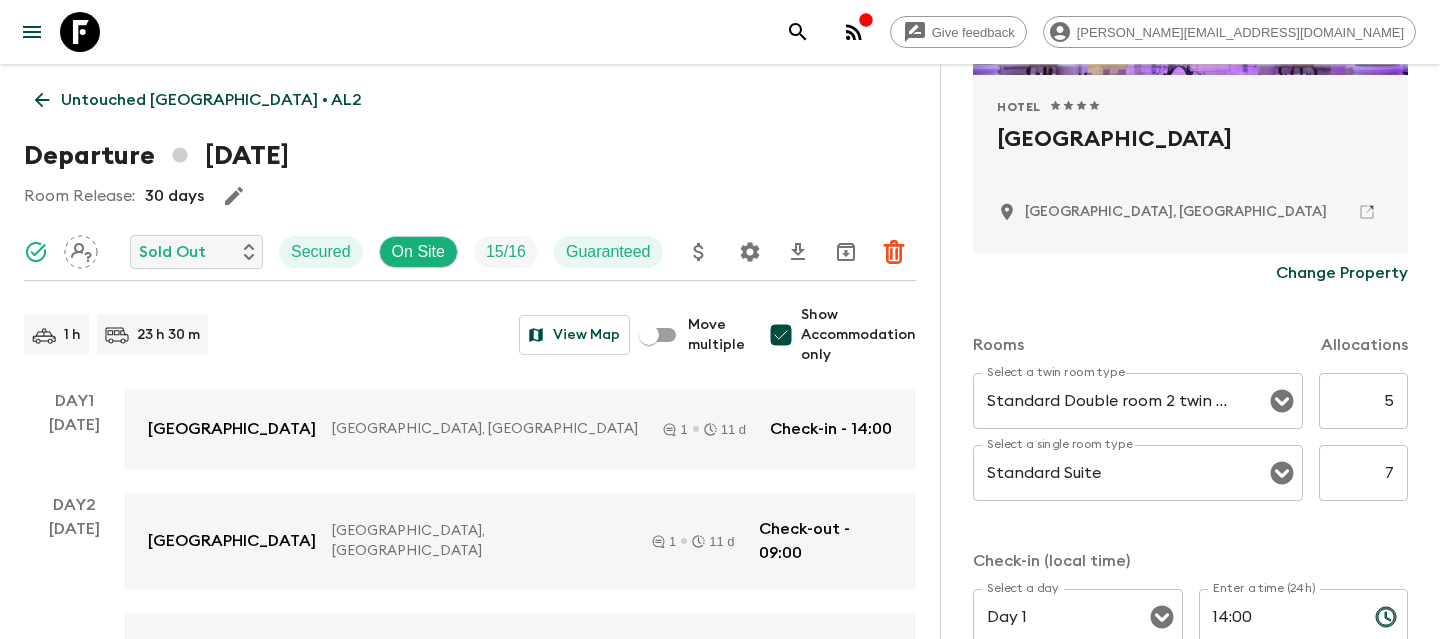 scroll, scrollTop: 403, scrollLeft: 0, axis: vertical 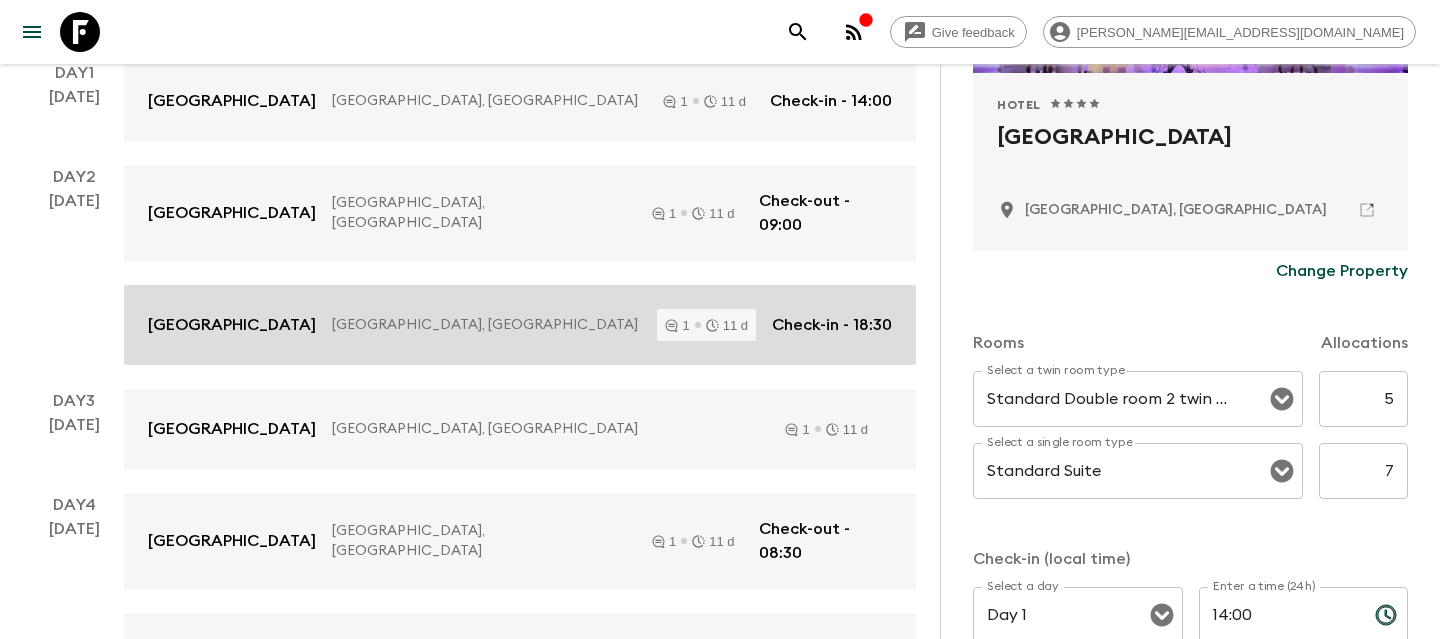 click on "[GEOGRAPHIC_DATA], [GEOGRAPHIC_DATA]" at bounding box center (486, 325) 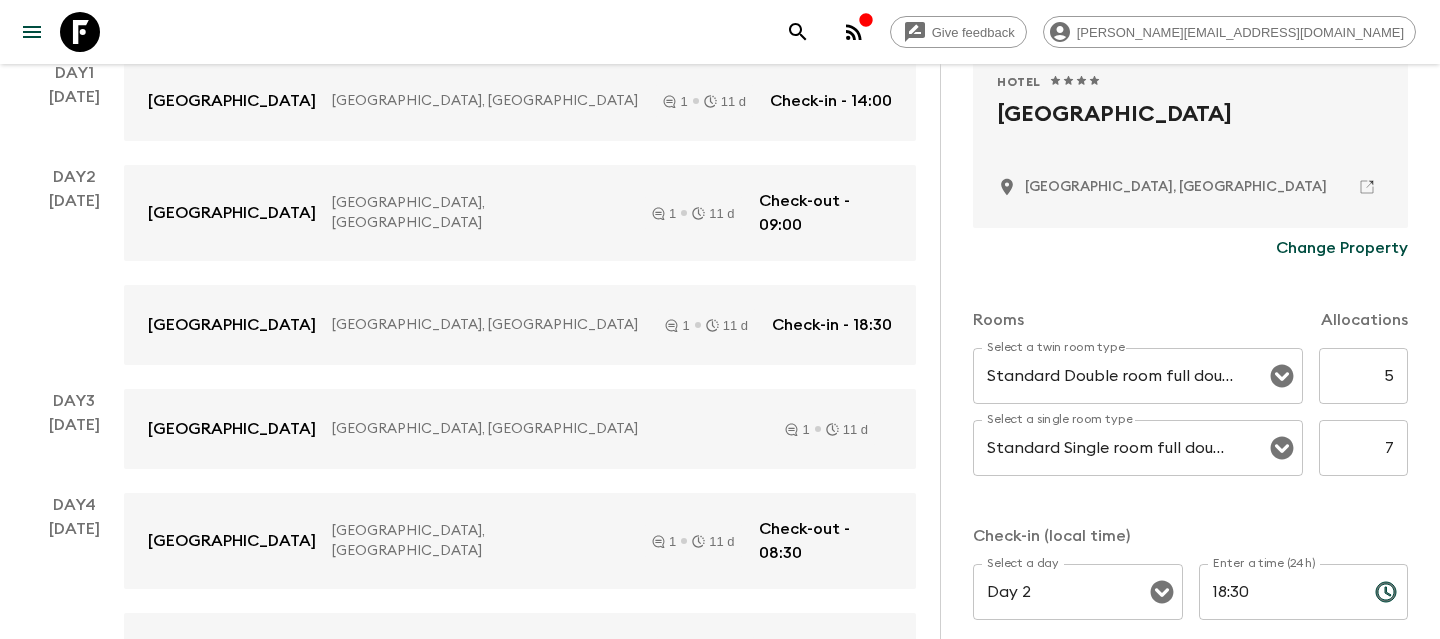 scroll, scrollTop: 428, scrollLeft: 0, axis: vertical 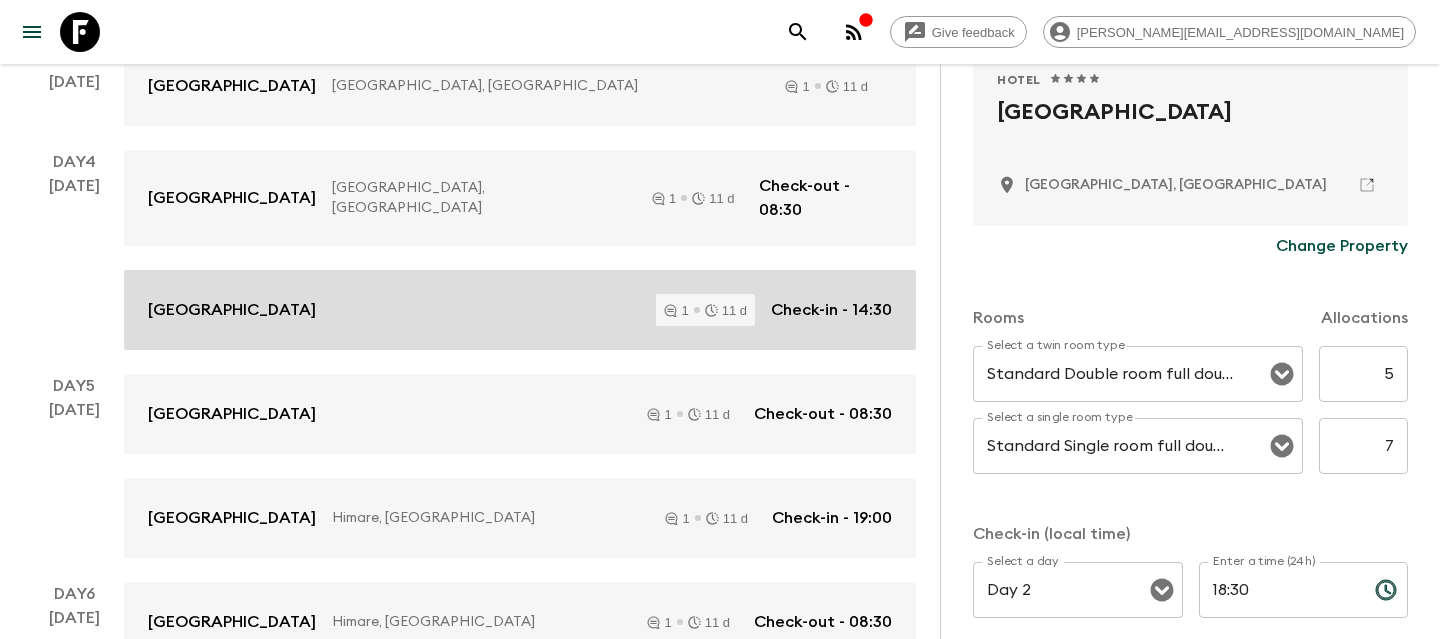 click on "[GEOGRAPHIC_DATA] 1 11 d Check-in - 14:30" at bounding box center [520, 310] 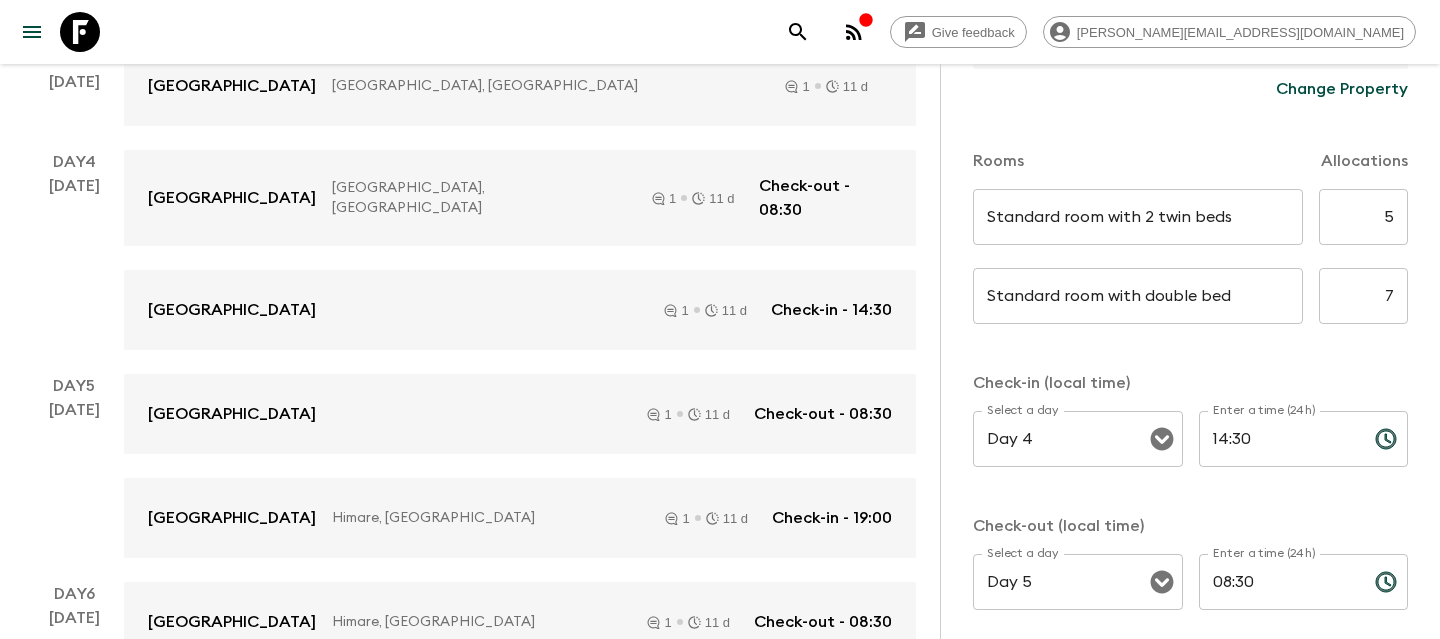 scroll, scrollTop: 530, scrollLeft: 0, axis: vertical 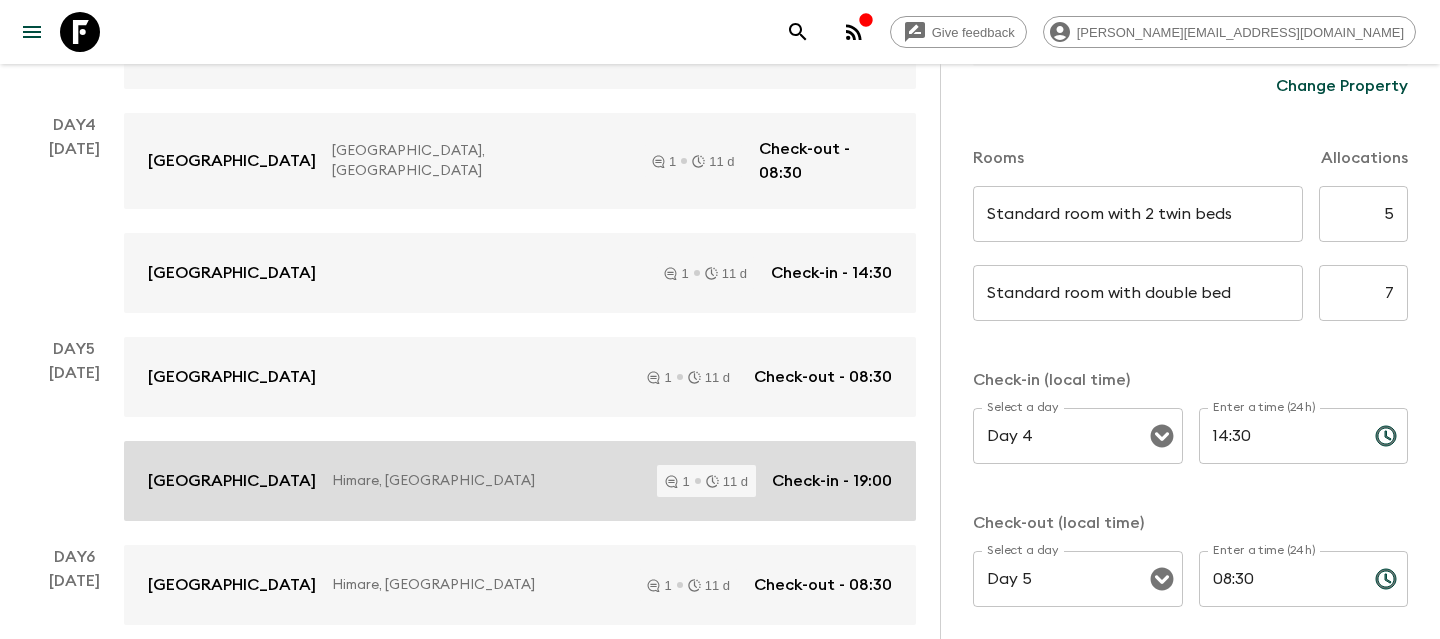 click on "Himare, [GEOGRAPHIC_DATA]" at bounding box center [486, 481] 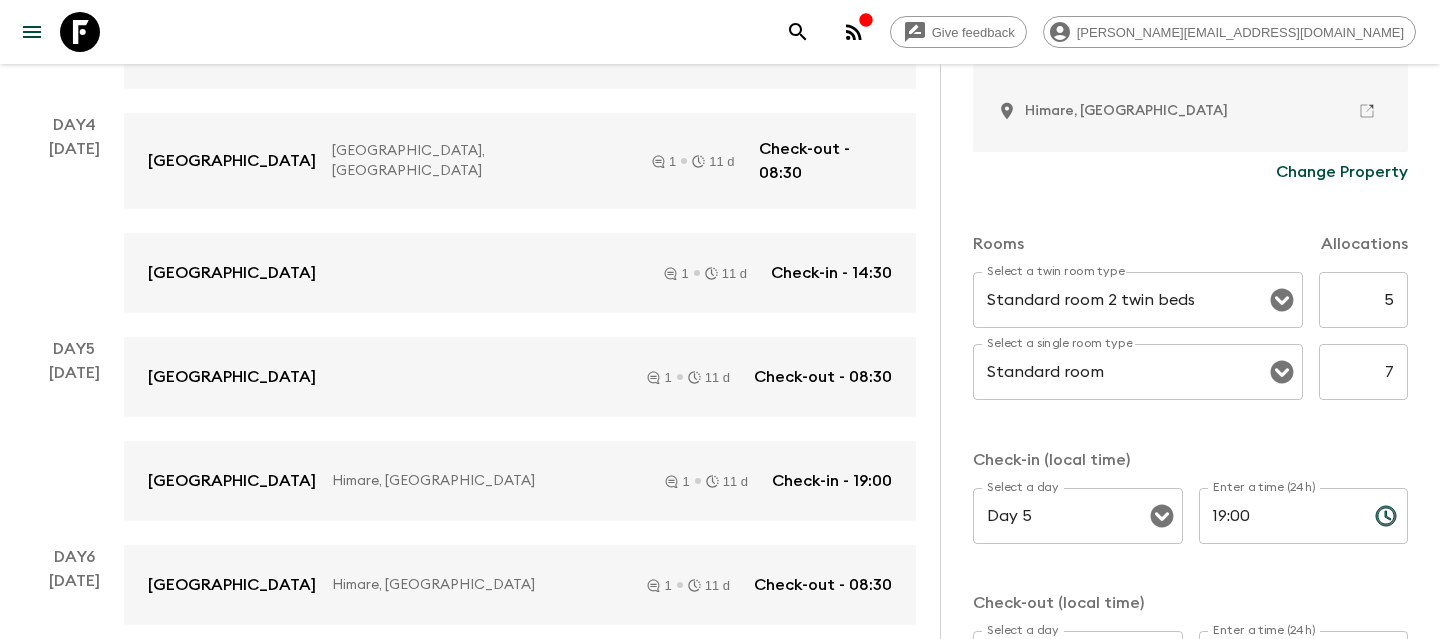 scroll, scrollTop: 503, scrollLeft: 0, axis: vertical 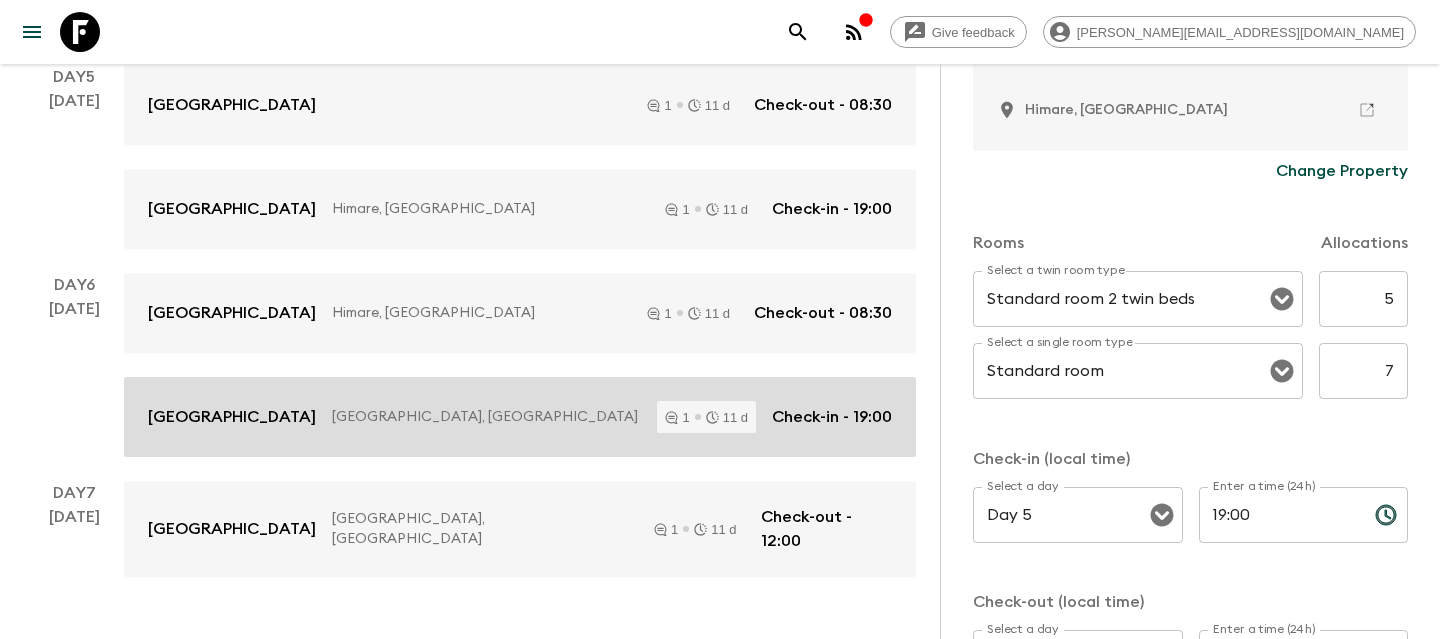 click on "[GEOGRAPHIC_DATA], [GEOGRAPHIC_DATA]" at bounding box center (486, 417) 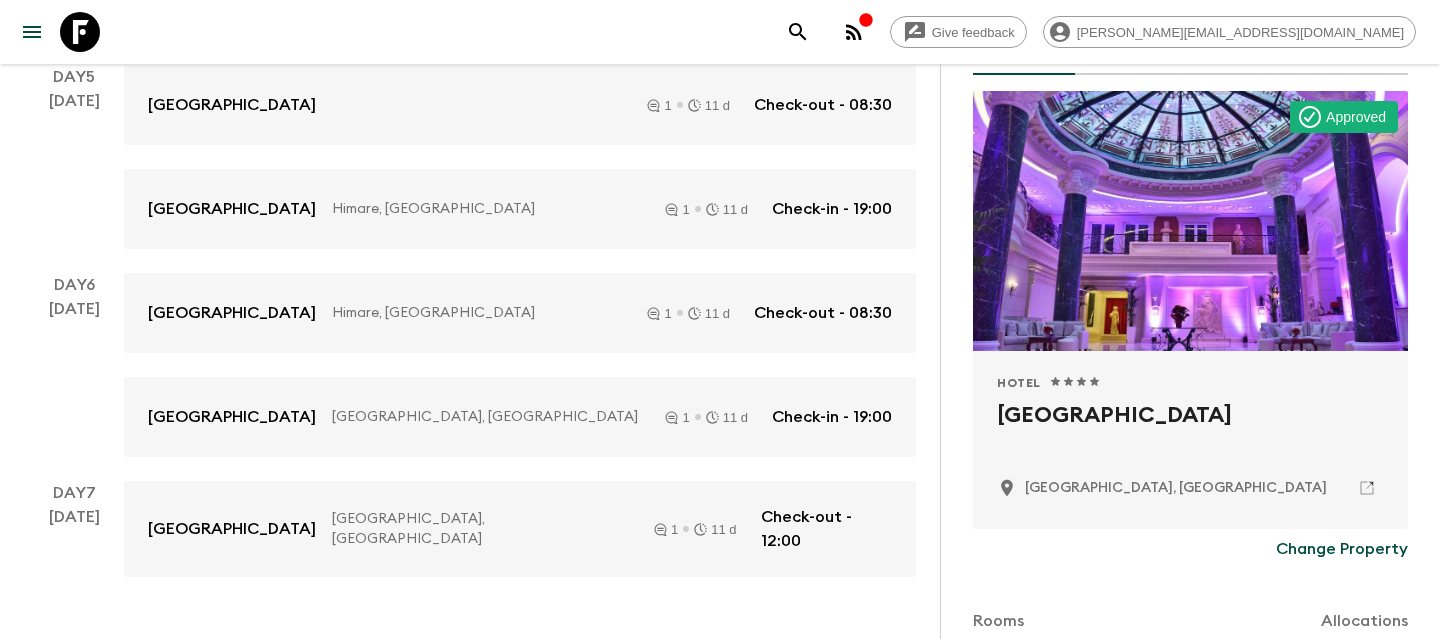 scroll, scrollTop: 508, scrollLeft: 0, axis: vertical 